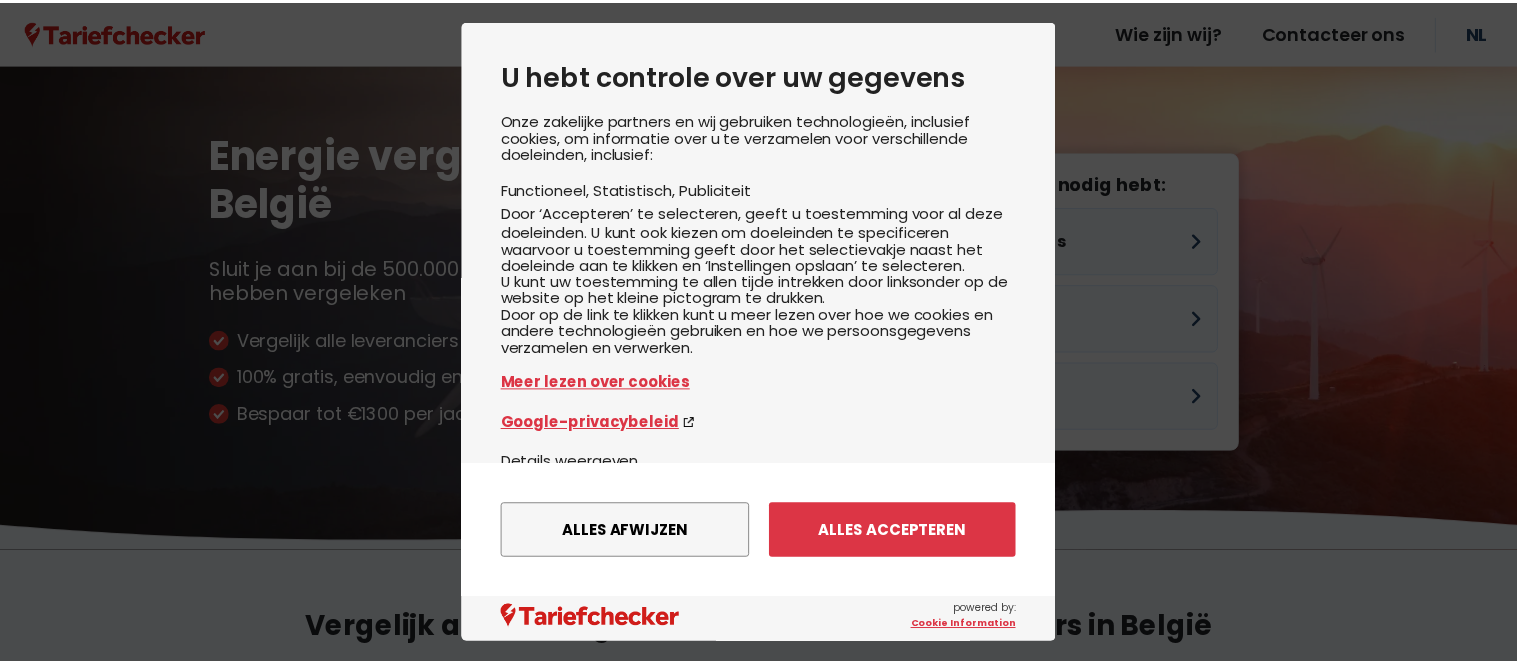 scroll, scrollTop: 0, scrollLeft: 0, axis: both 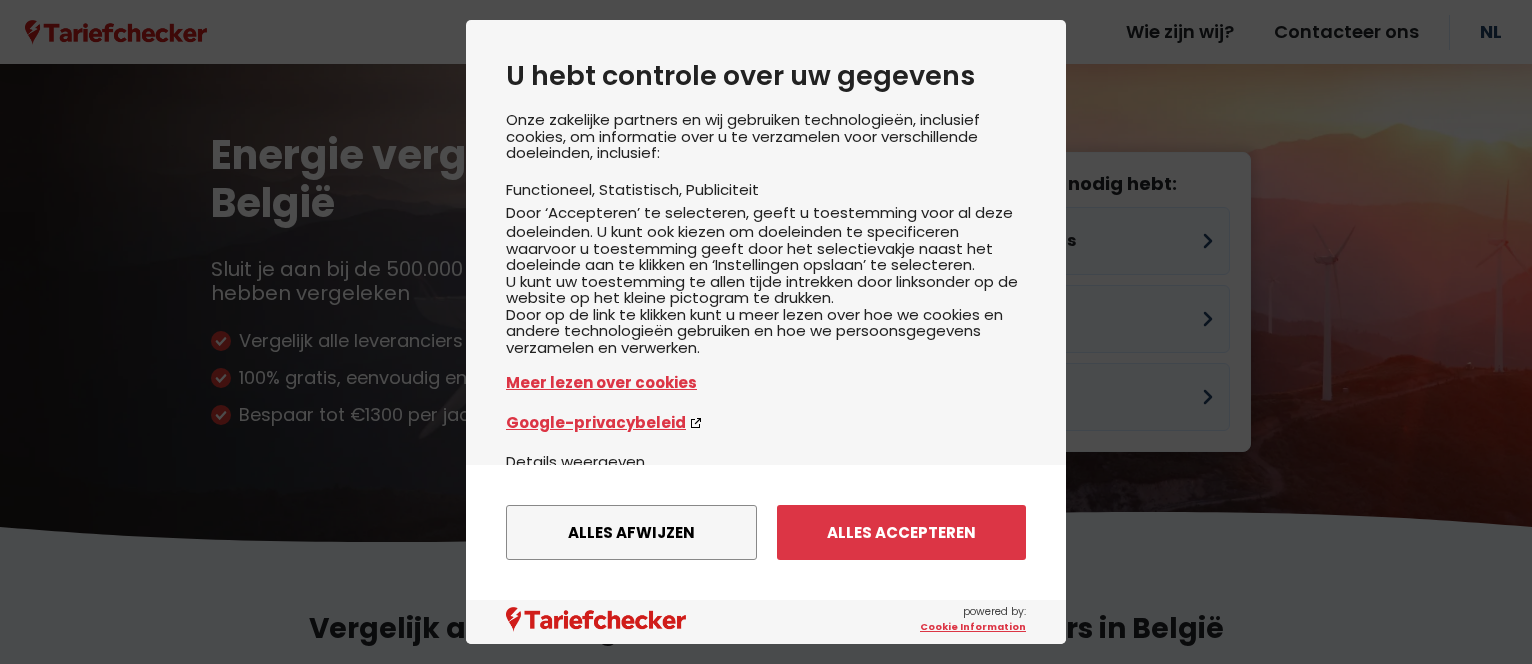click on "Alles afwijzen
Instellingen opslaan
Alles accepteren" at bounding box center [766, 532] 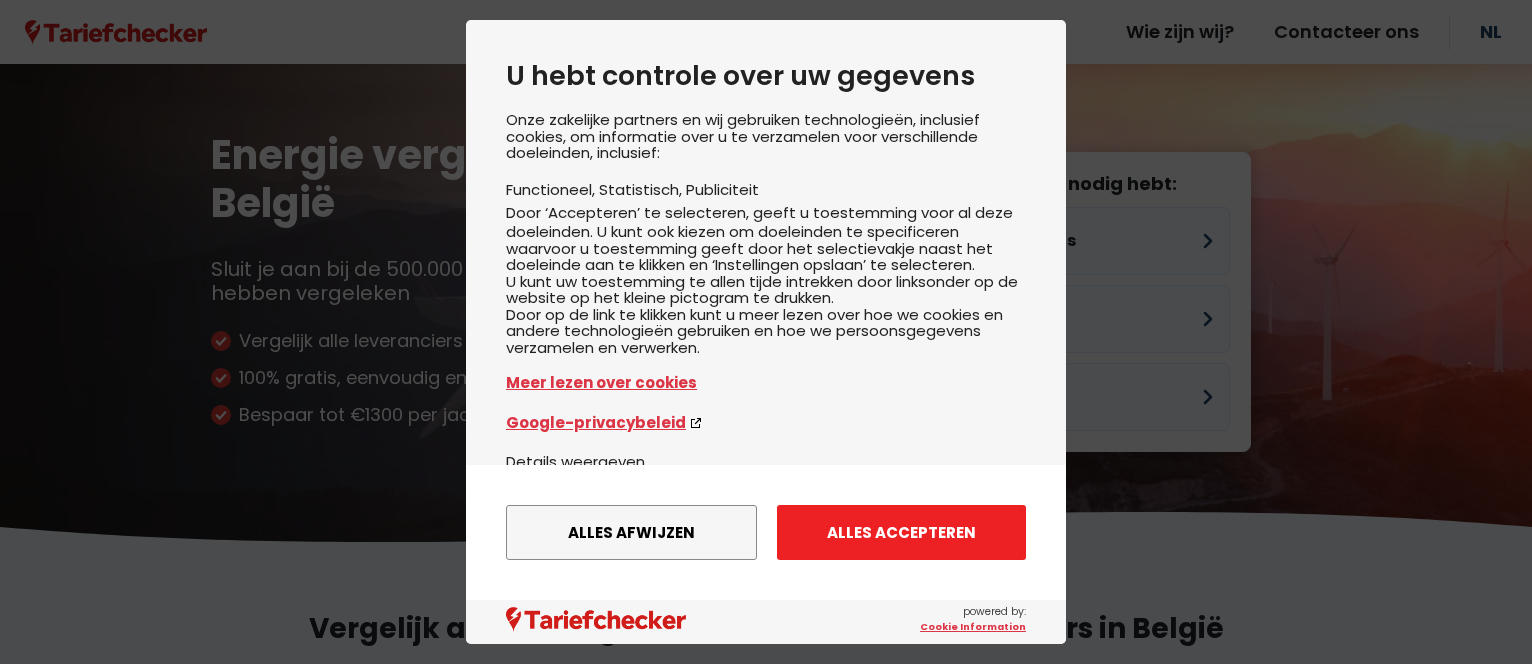 click on "Alles accepteren" at bounding box center [901, 532] 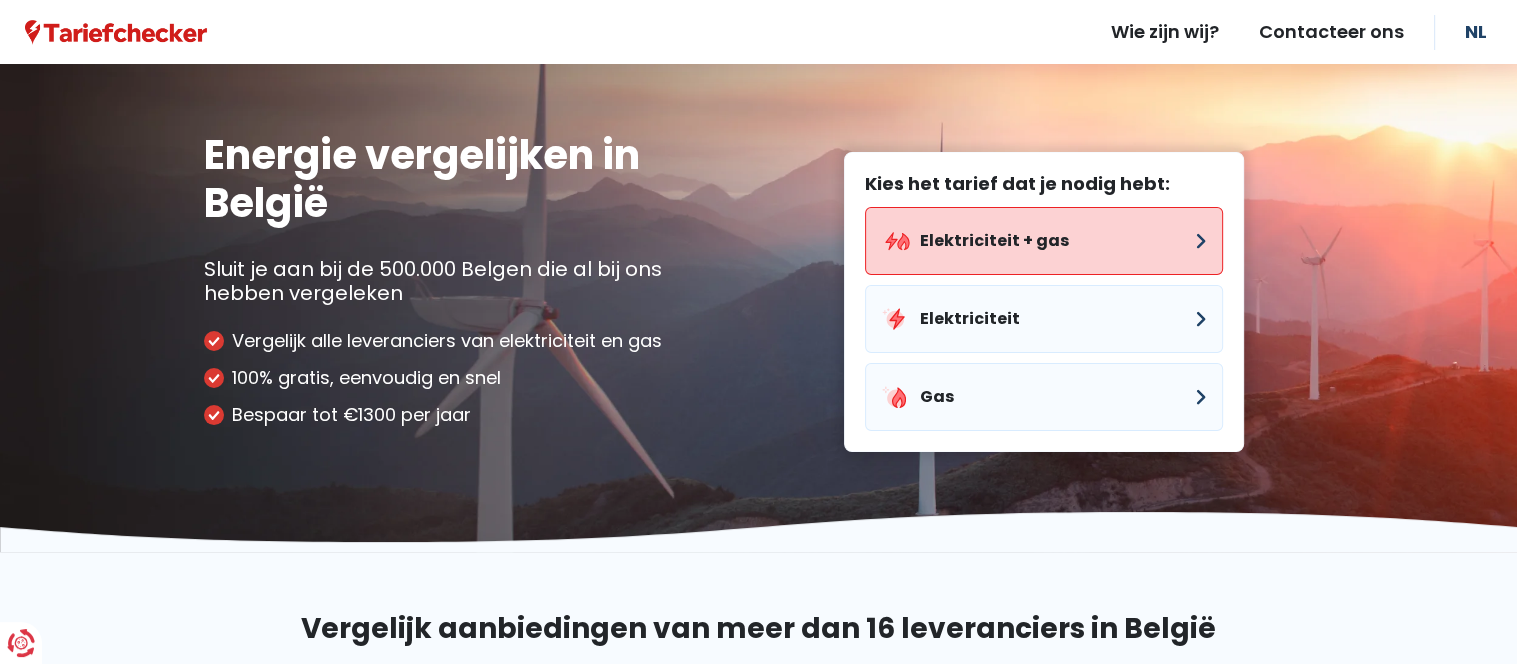 click on "Elektriciteit + gas" at bounding box center (1044, 241) 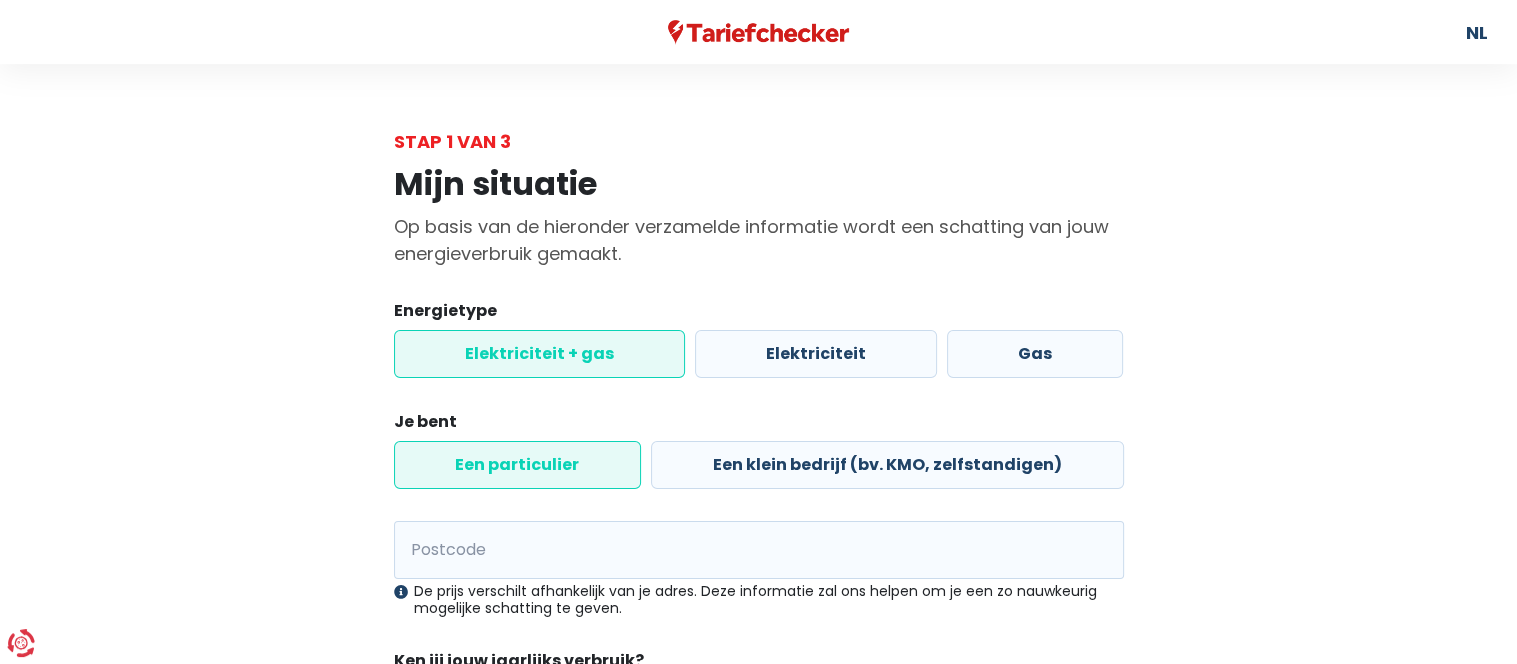 click on "Elektriciteit + gas" at bounding box center (539, 354) 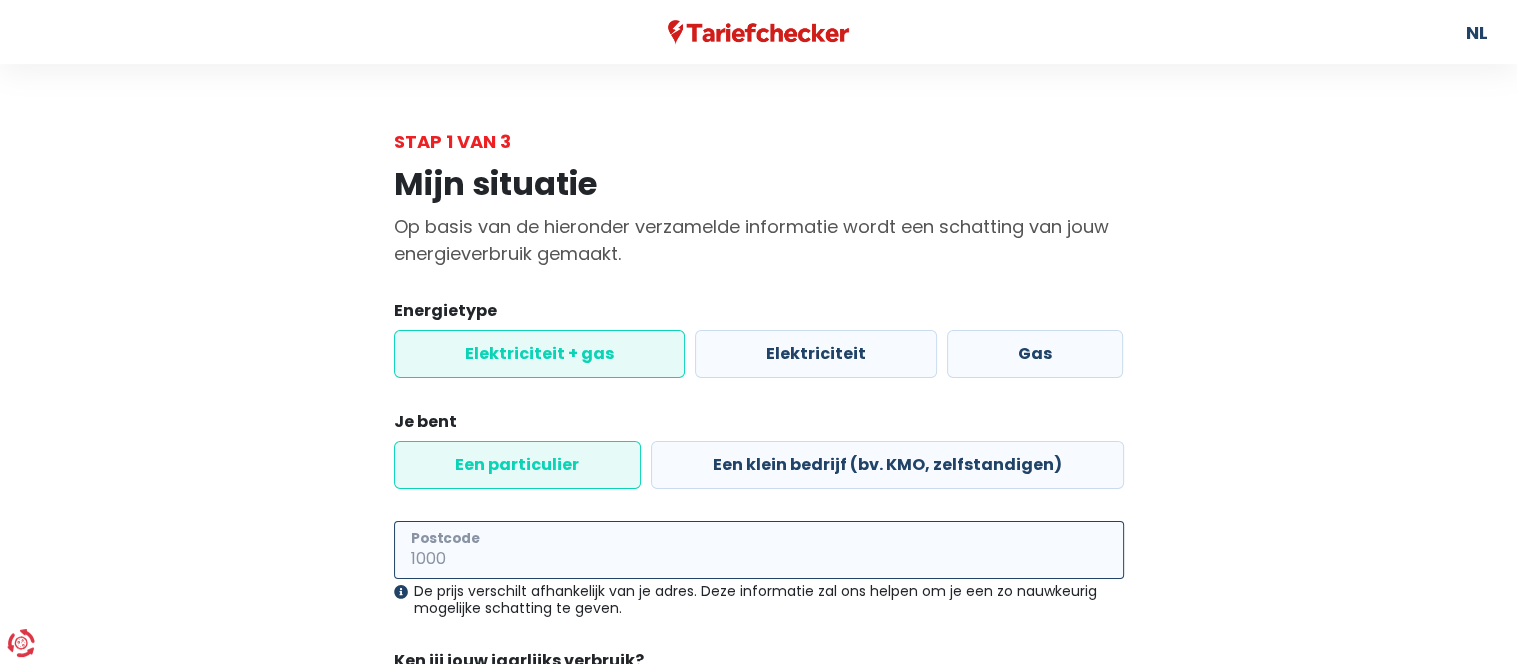 click on "Postcode" at bounding box center [759, 550] 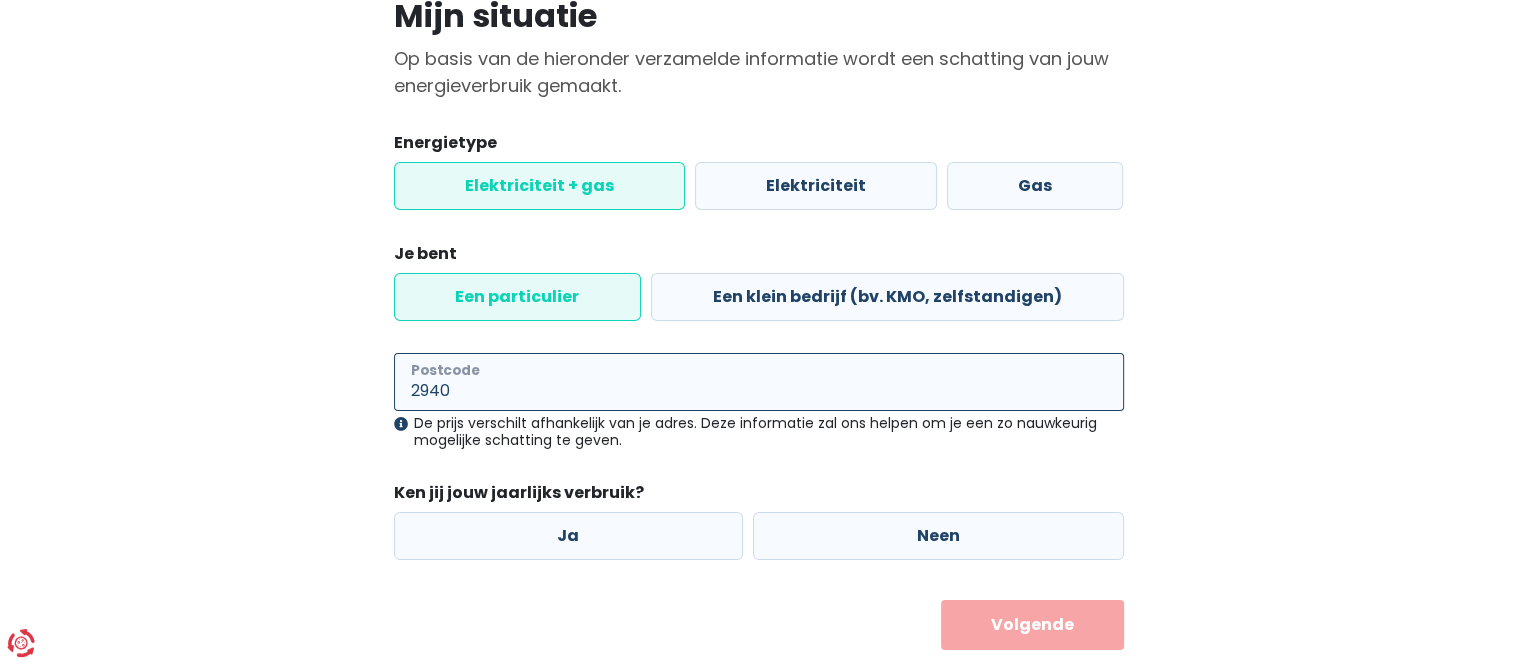 scroll, scrollTop: 218, scrollLeft: 0, axis: vertical 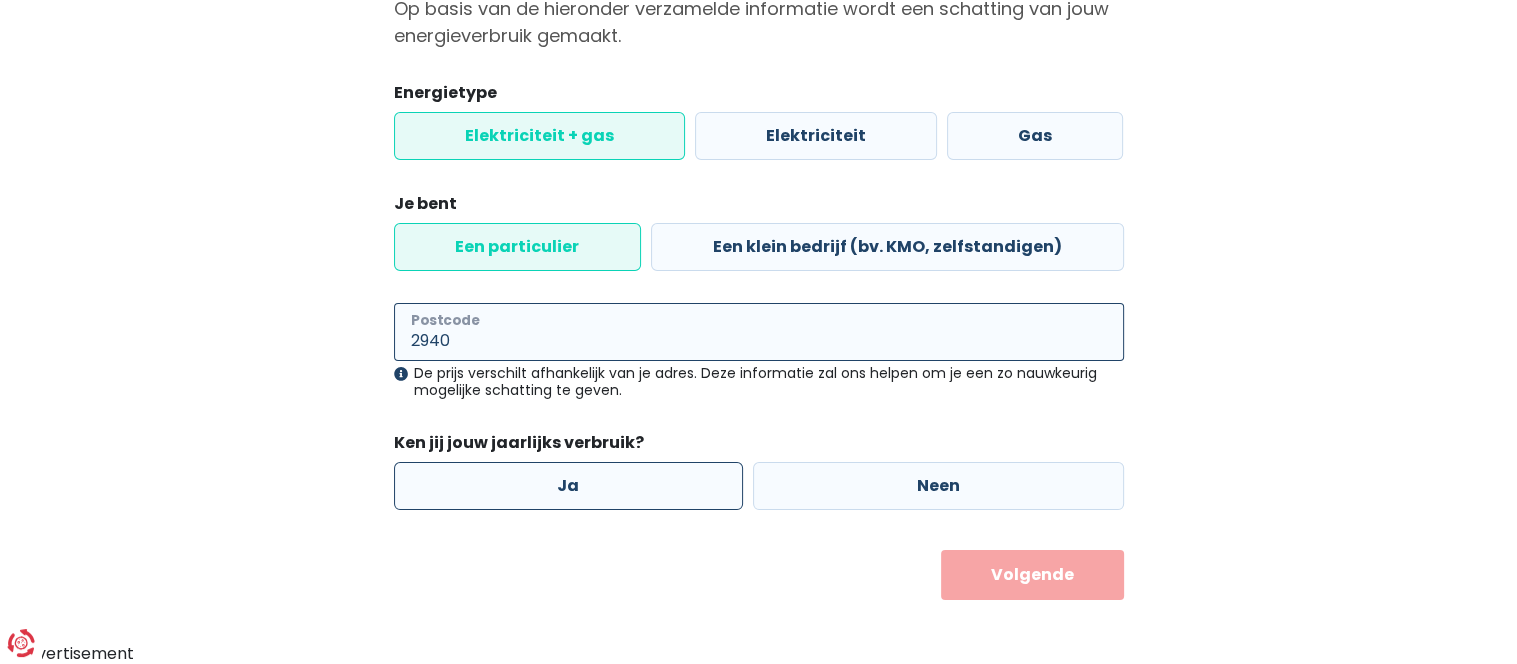 type on "2940" 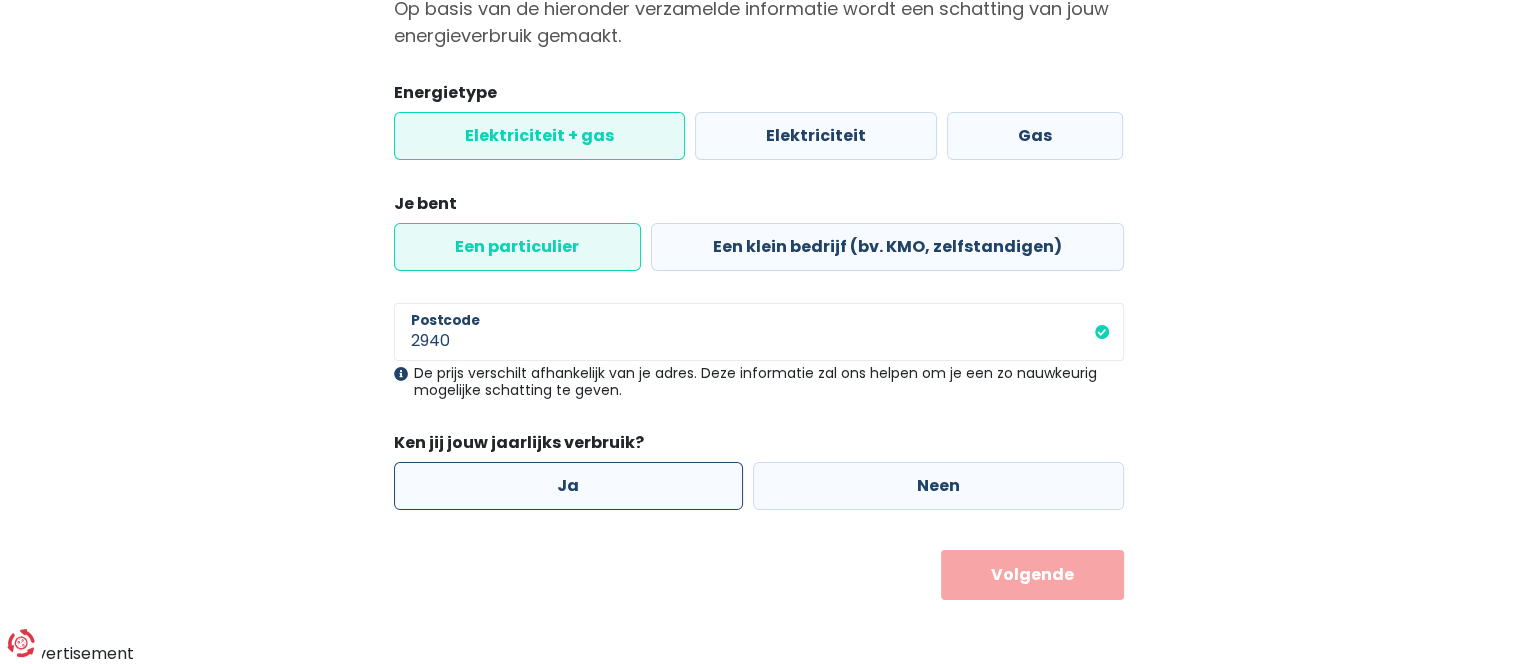 click on "Ja" at bounding box center (569, 486) 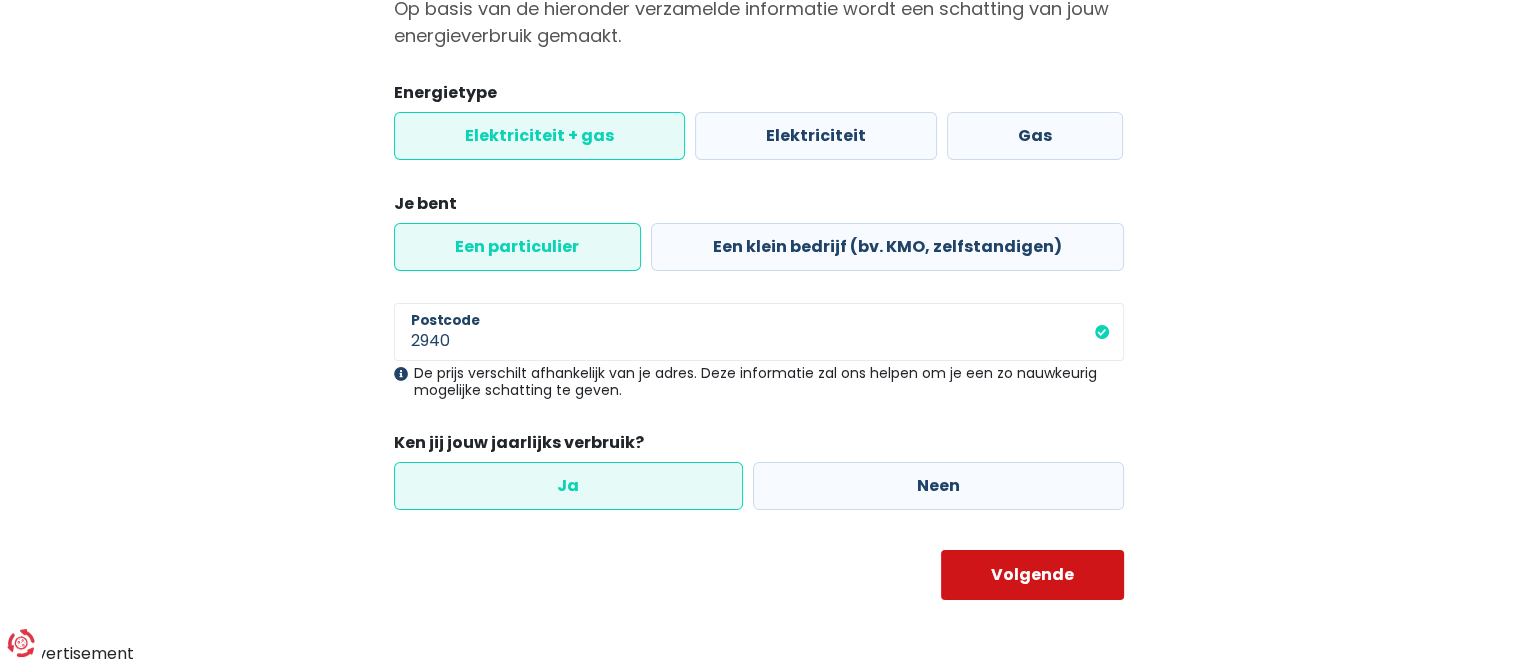 click on "Volgende" at bounding box center (1032, 575) 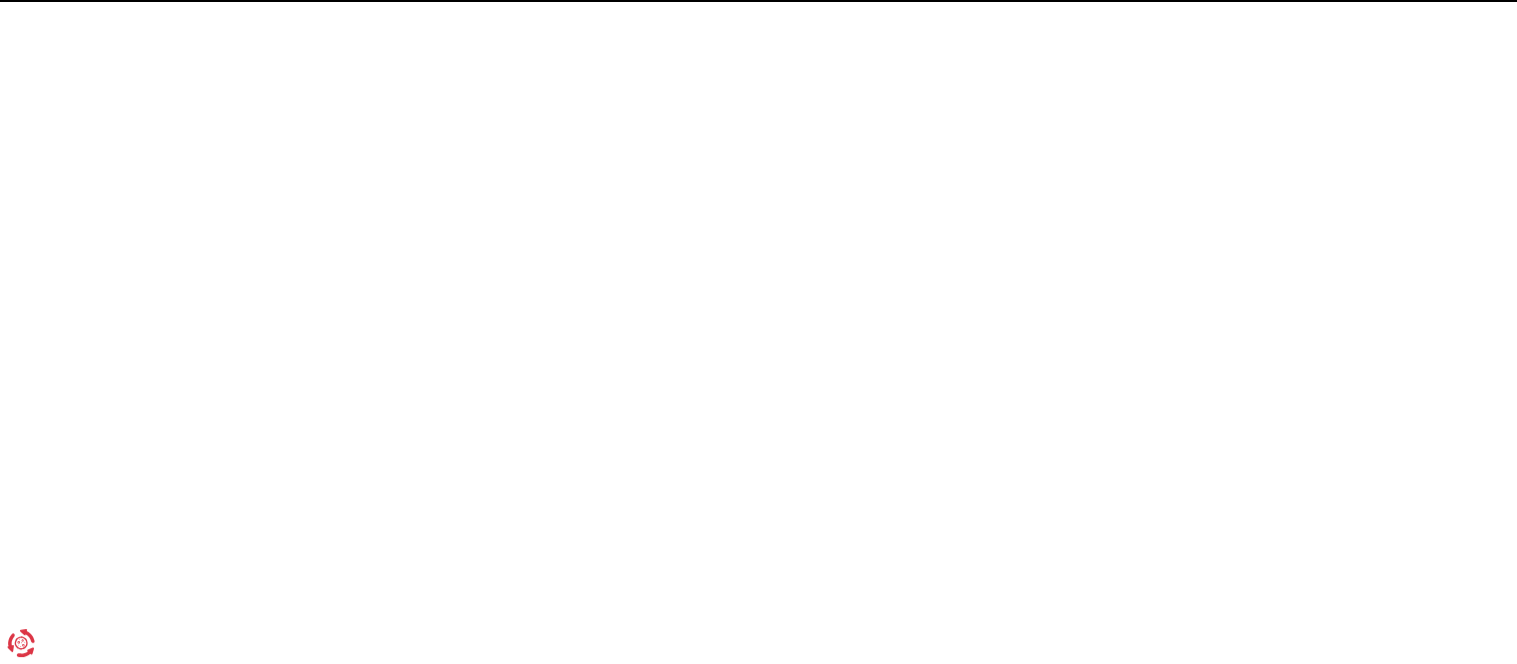 scroll, scrollTop: 0, scrollLeft: 0, axis: both 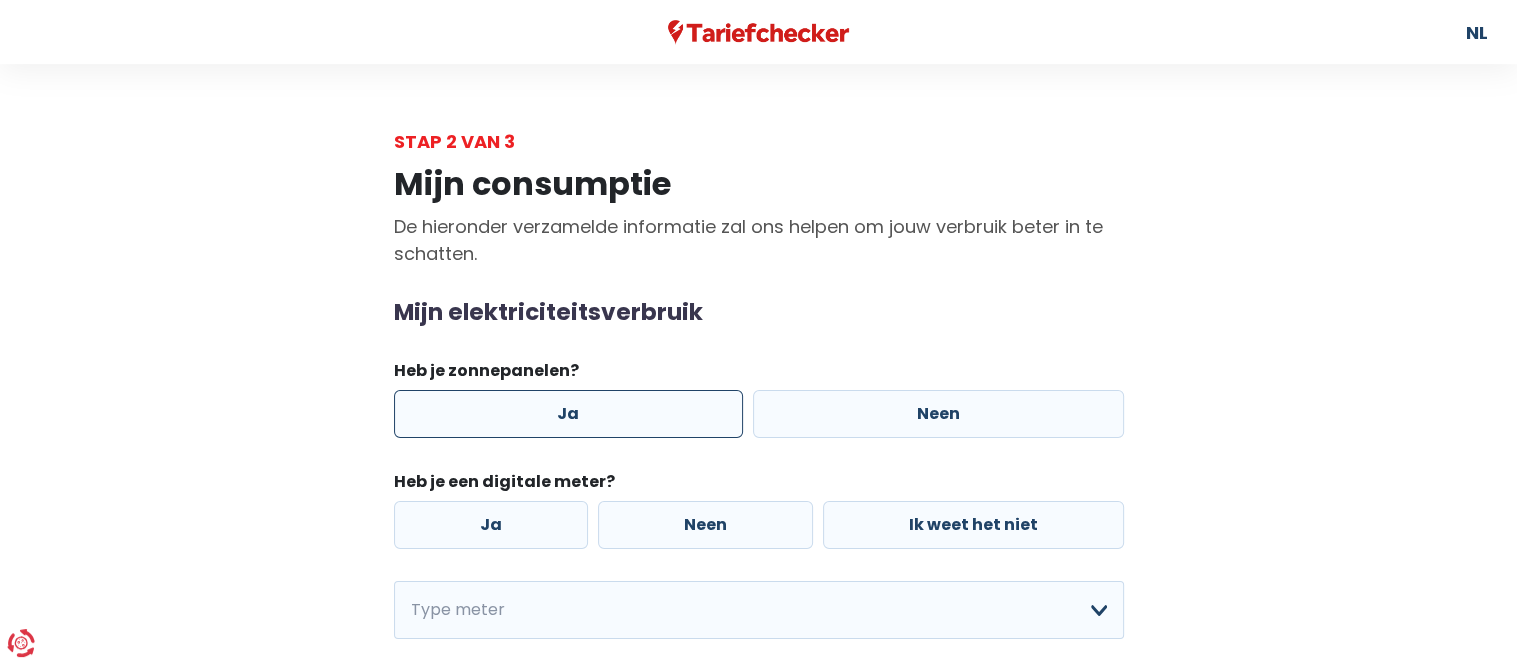 click on "Ja" at bounding box center (569, 414) 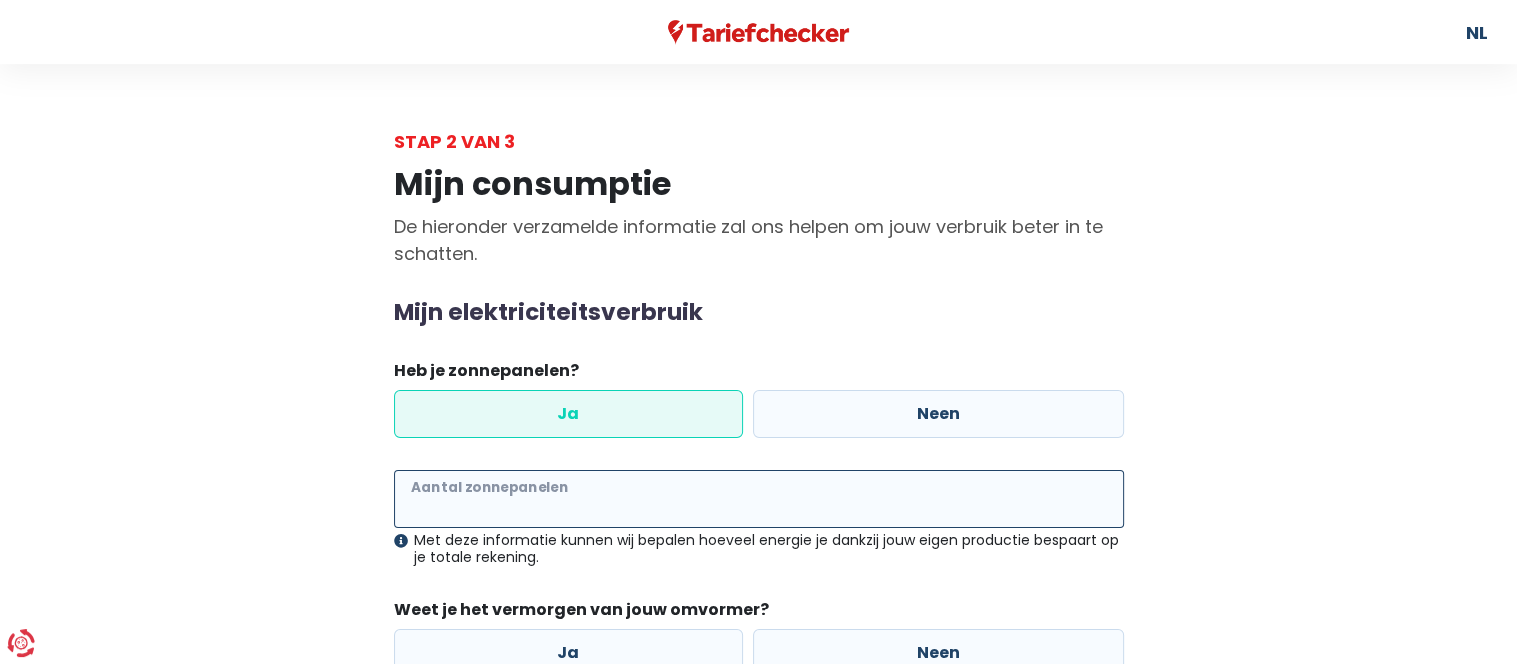 click on "Aantal zonnepanelen" at bounding box center (759, 499) 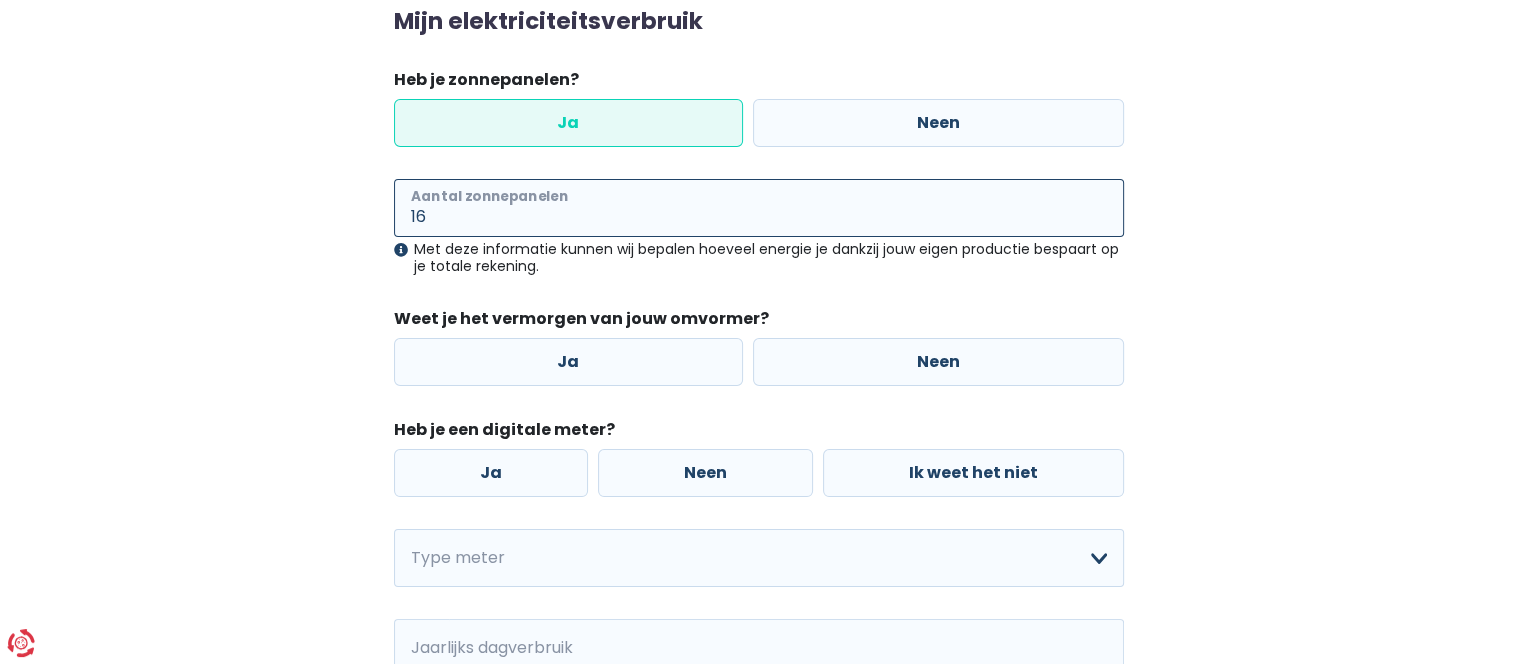 scroll, scrollTop: 310, scrollLeft: 0, axis: vertical 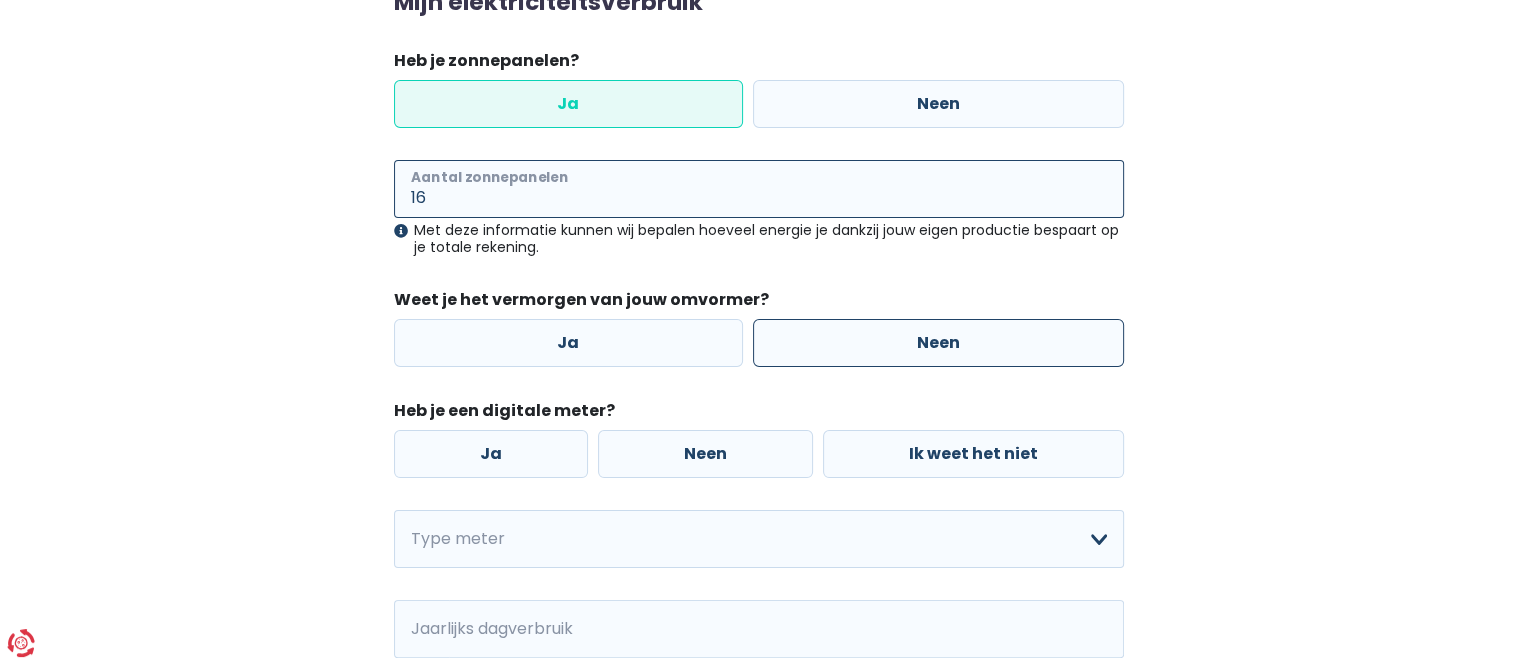 type on "16" 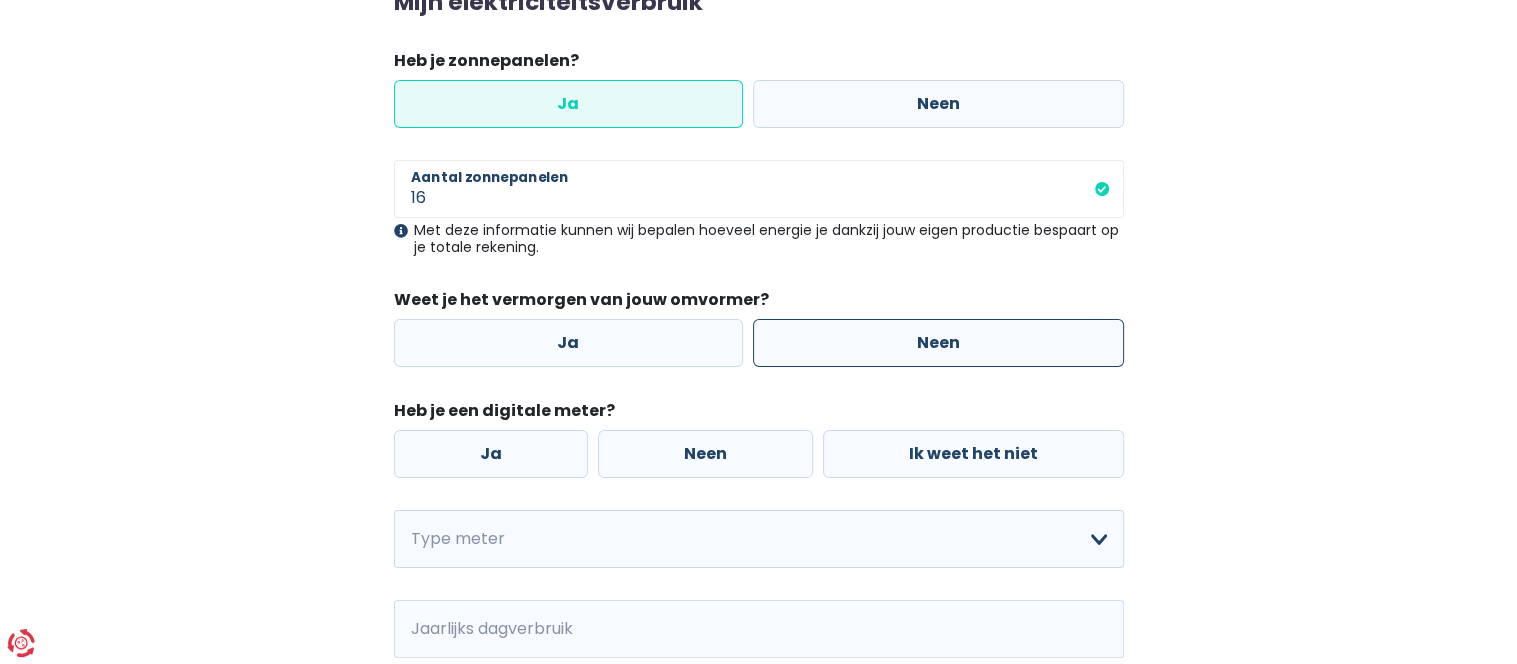 click on "Neen" at bounding box center [938, 343] 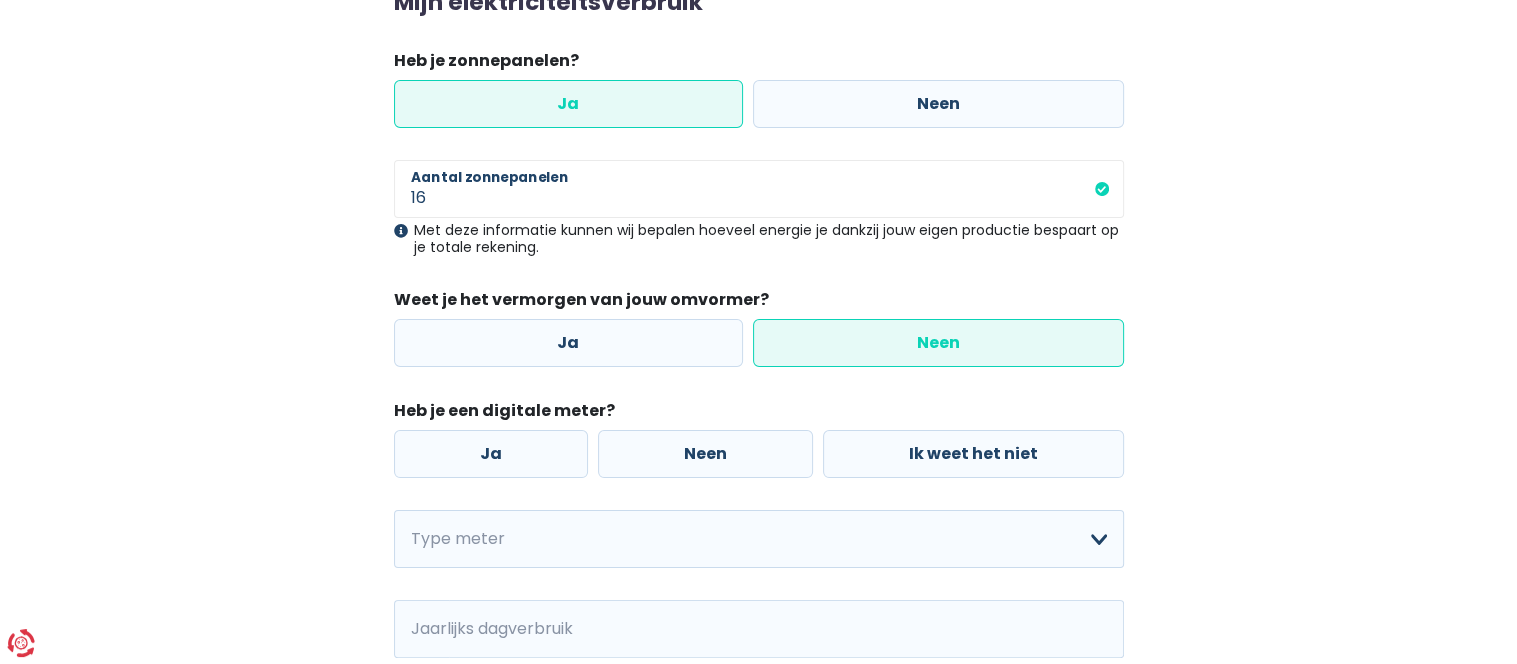 click on "Mijn elektriciteitsverbruik
Heb je zonnepanelen?
Ja
Neen
16
Aantal zonnepanelen
Met deze informatie kunnen wij bepalen hoeveel energie je dankzij jouw eigen productie bespaart op je totale rekening.
Weet je het vermorgen van jouw omvormer?
Ja
Neen
Heb je een digitale meter?
Ja
Neen
Ik weet het niet
Enkelvoudig Tweevoudig Enkelvoudig + uitsluitend nachttarief Tweevoudig + uitsluitend nachttarief Ik weet het niet
Maak een keuze a.u.b
Type meter
kWh
Jaarlijks dagverbruik
Heb je een elektrische of hybride wagen?
Ja
Neen" at bounding box center [759, 378] 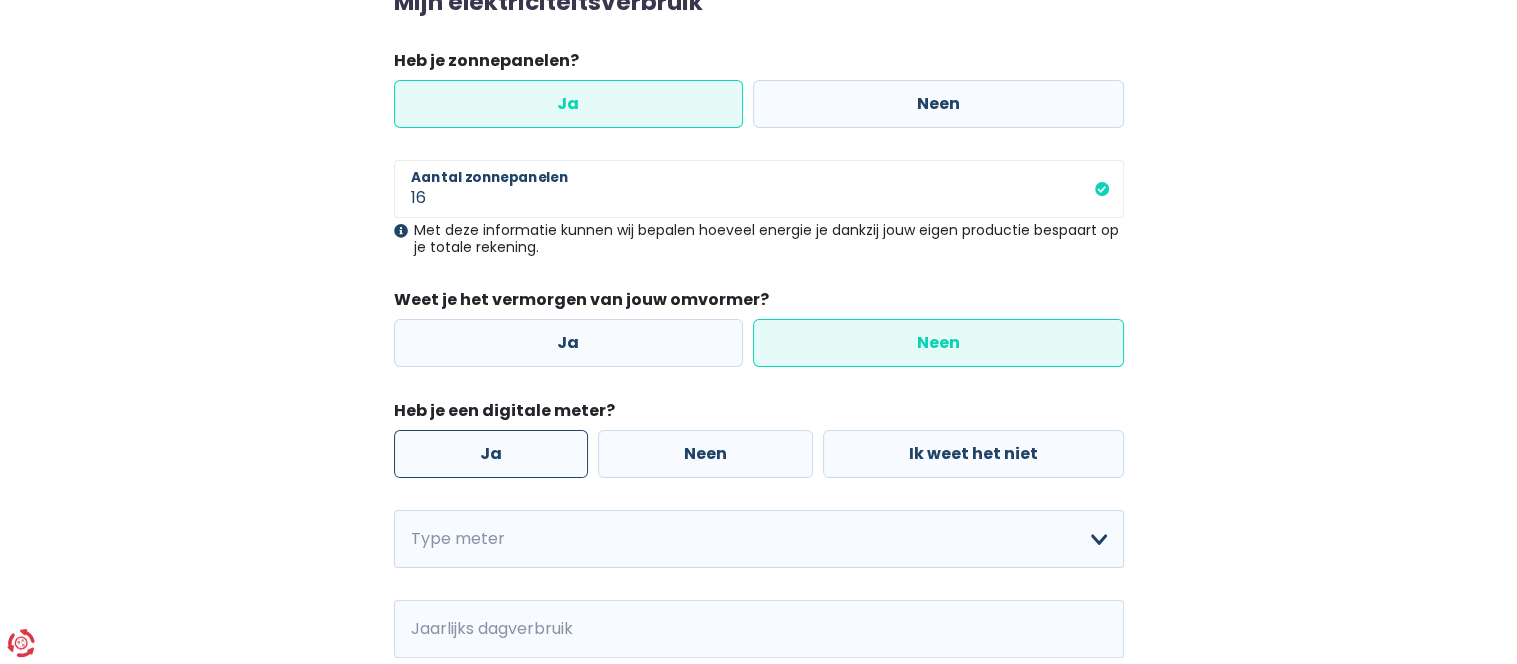 click on "Ja" at bounding box center [491, 454] 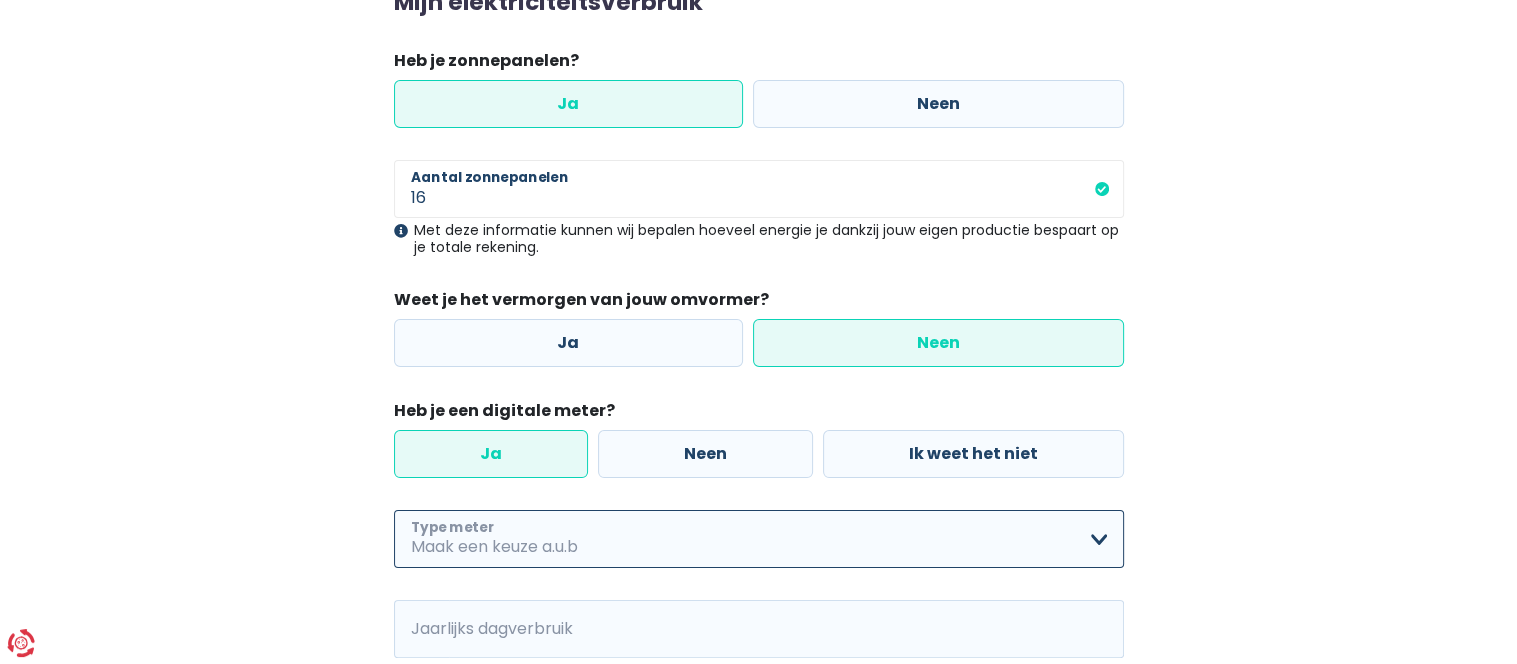 click on "Enkelvoudig Tweevoudig Enkelvoudig + uitsluitend nachttarief Tweevoudig + uitsluitend nachttarief Ik weet het niet
Maak een keuze a.u.b" at bounding box center [759, 539] 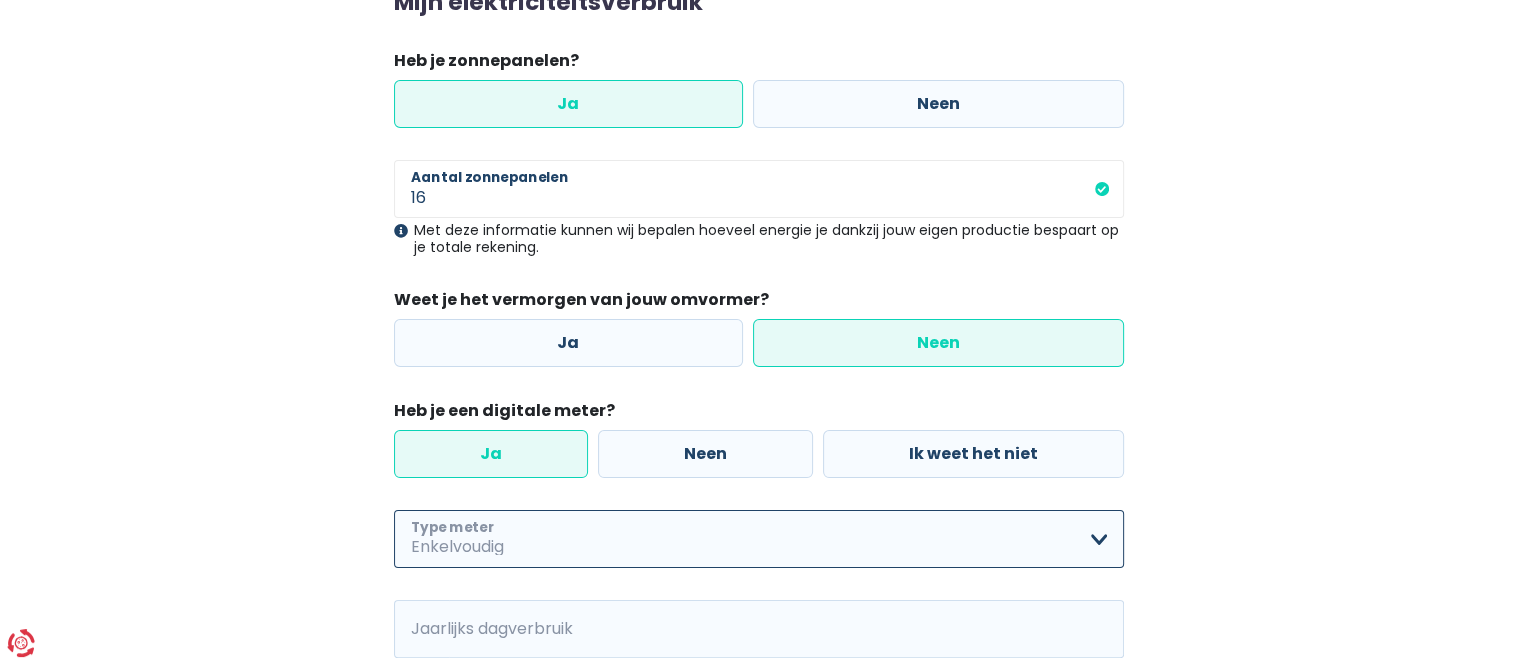 click on "Enkelvoudig Tweevoudig Enkelvoudig + uitsluitend nachttarief Tweevoudig + uitsluitend nachttarief Ik weet het niet
Maak een keuze a.u.b" at bounding box center (759, 539) 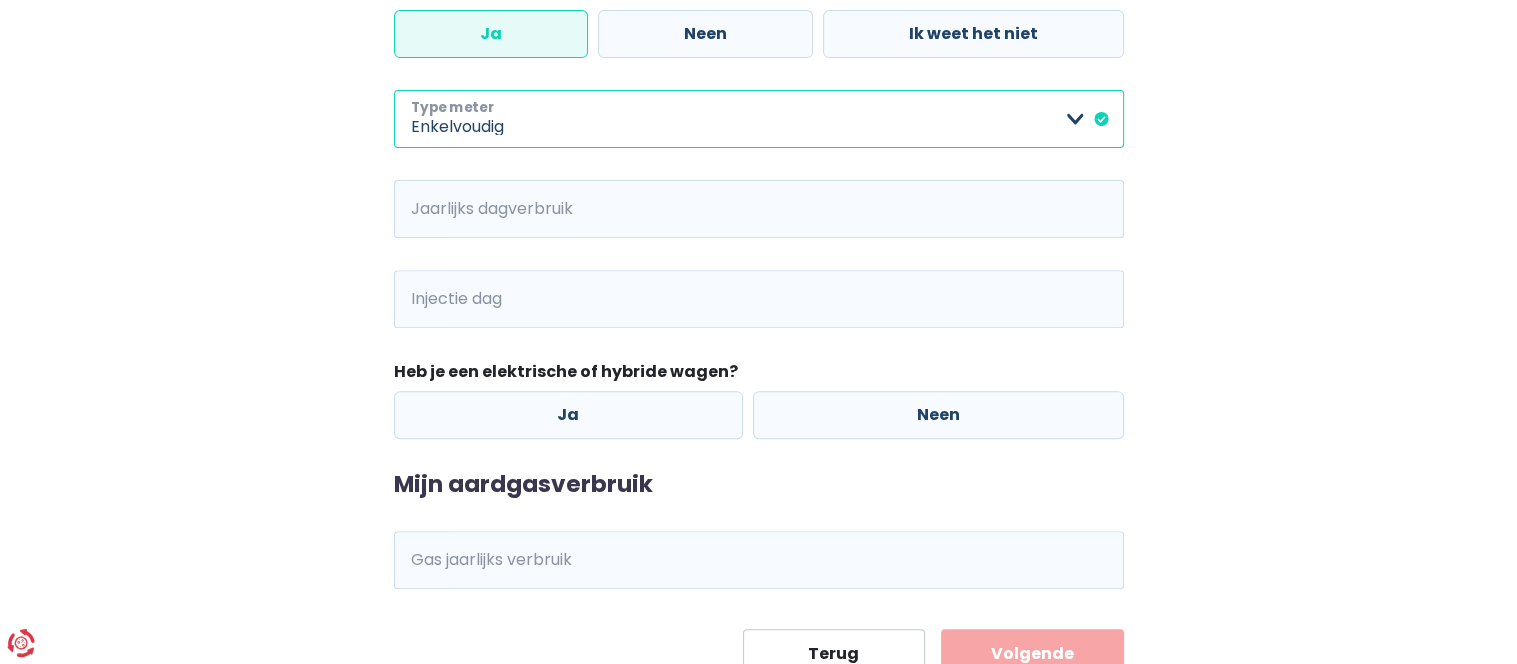 scroll, scrollTop: 737, scrollLeft: 0, axis: vertical 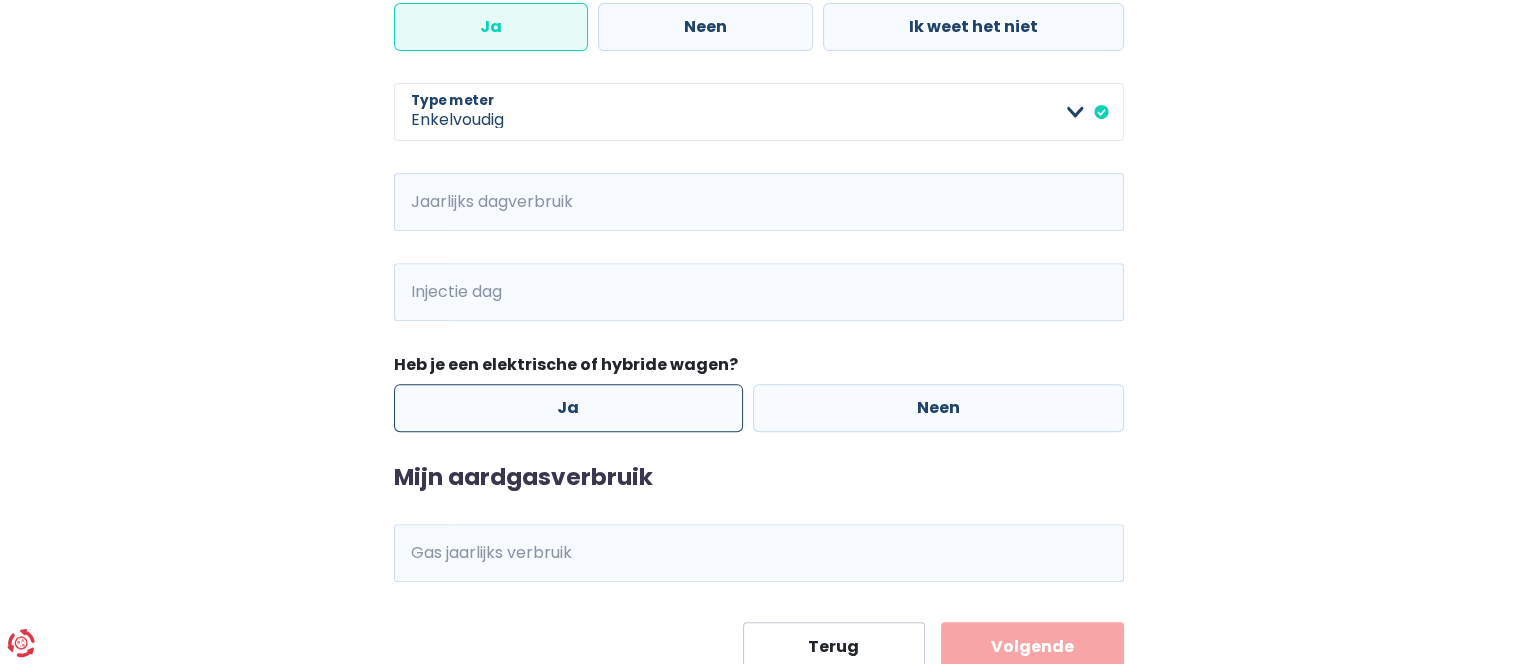 click on "Ja" at bounding box center (569, 408) 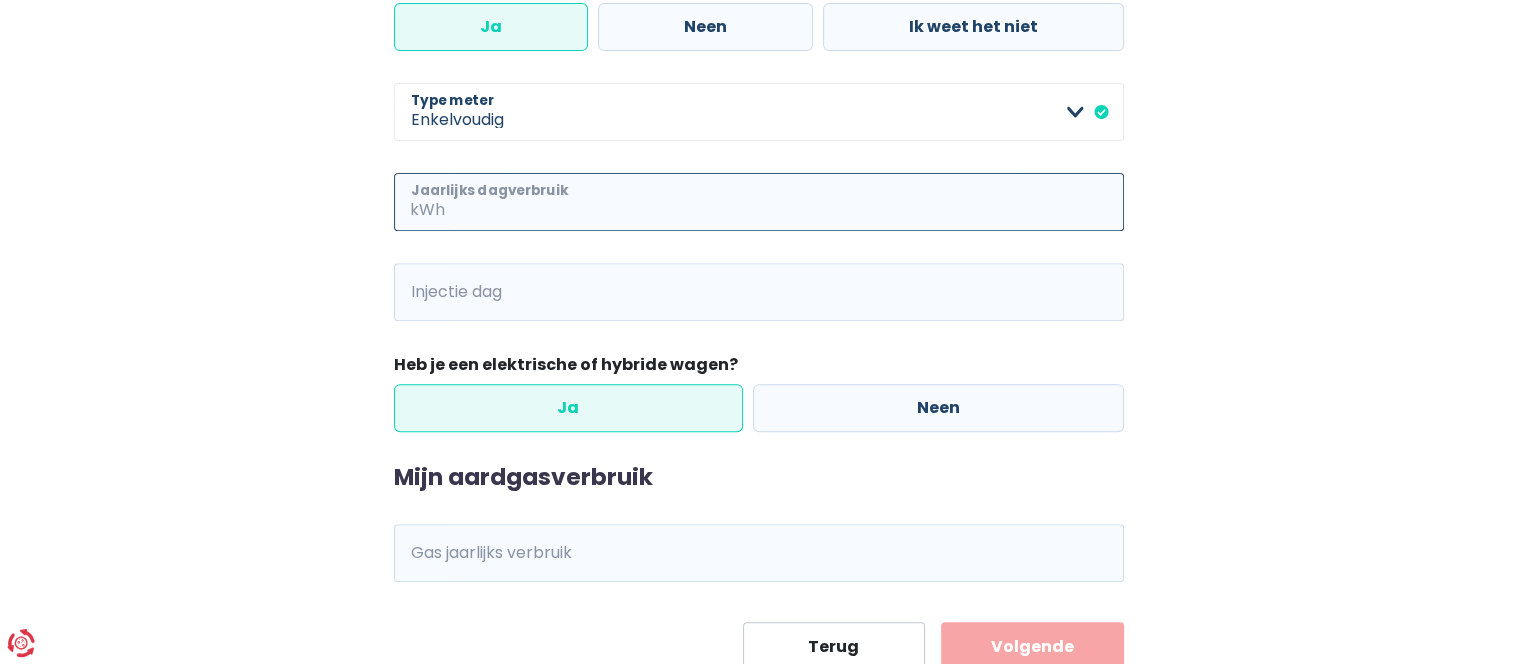 click on "Jaarlijks dagverbruik" at bounding box center (786, 202) 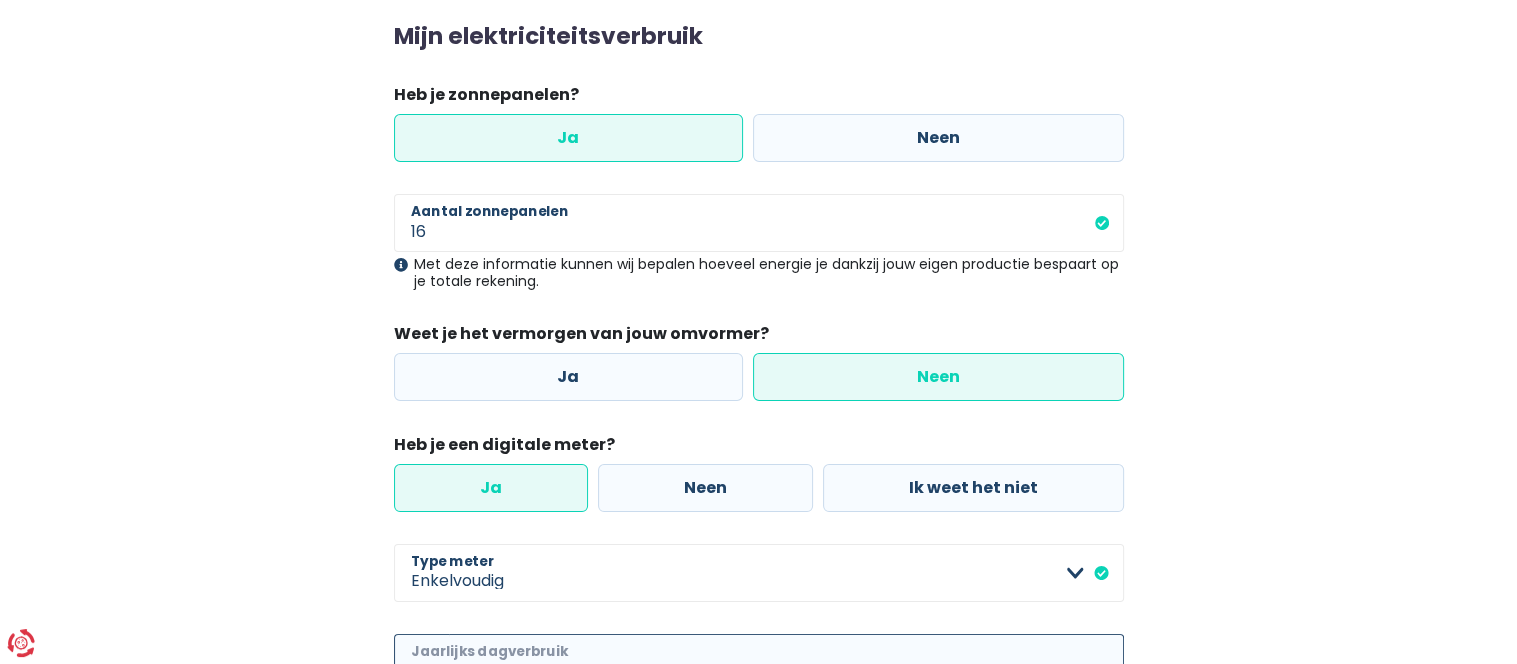 scroll, scrollTop: 283, scrollLeft: 0, axis: vertical 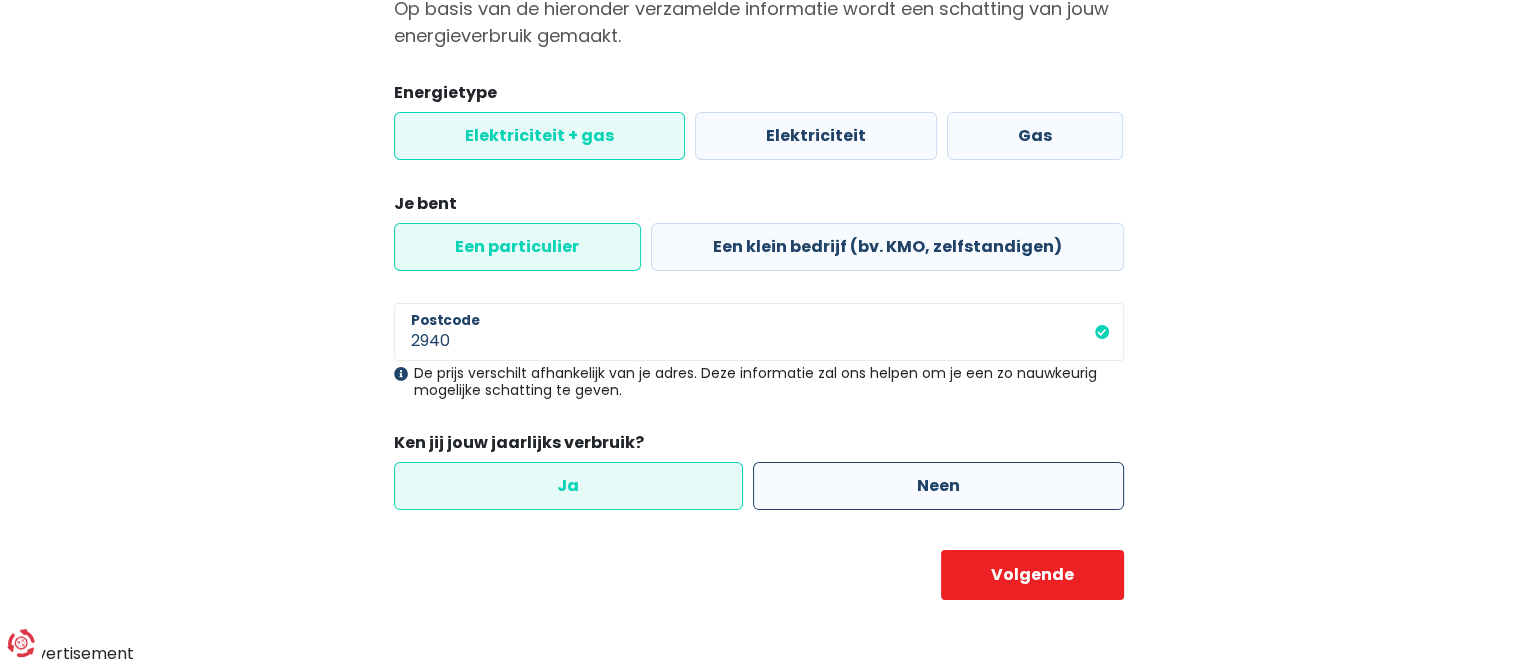 click on "Neen" at bounding box center (938, 486) 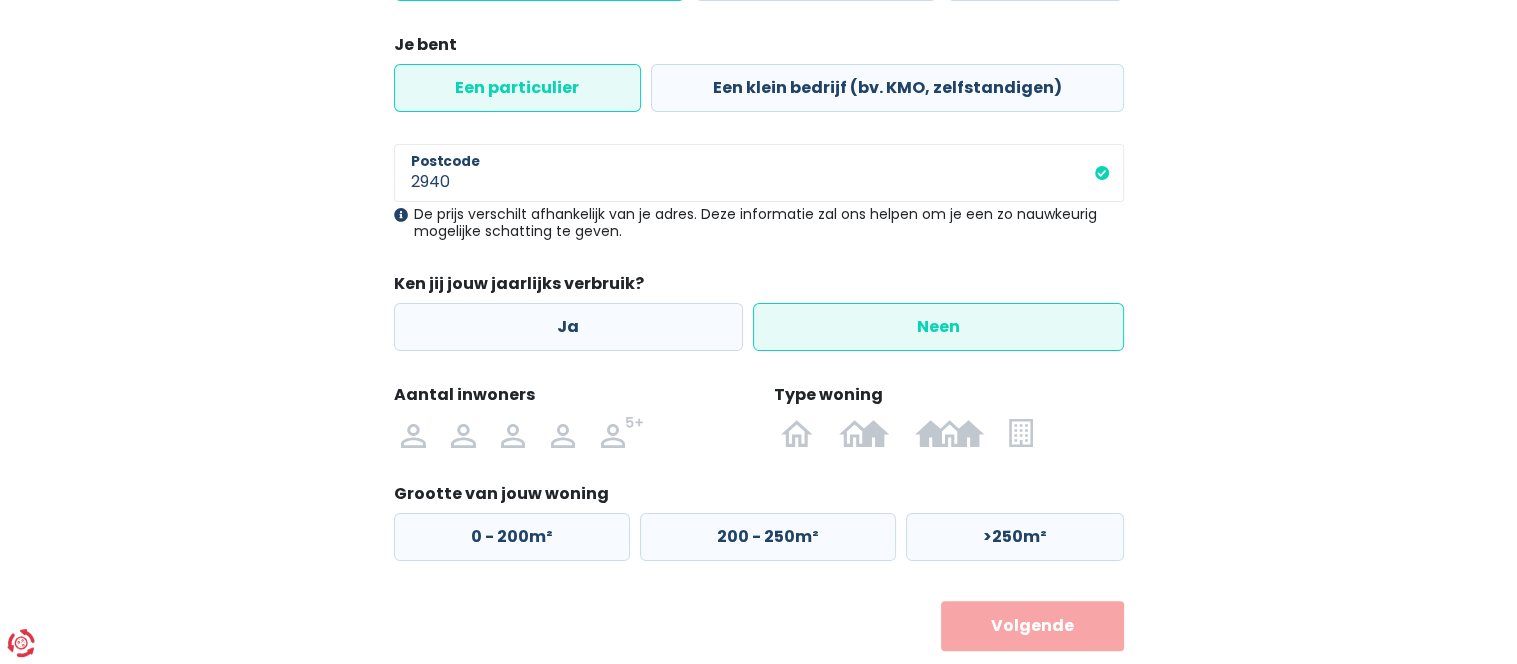 scroll, scrollTop: 428, scrollLeft: 0, axis: vertical 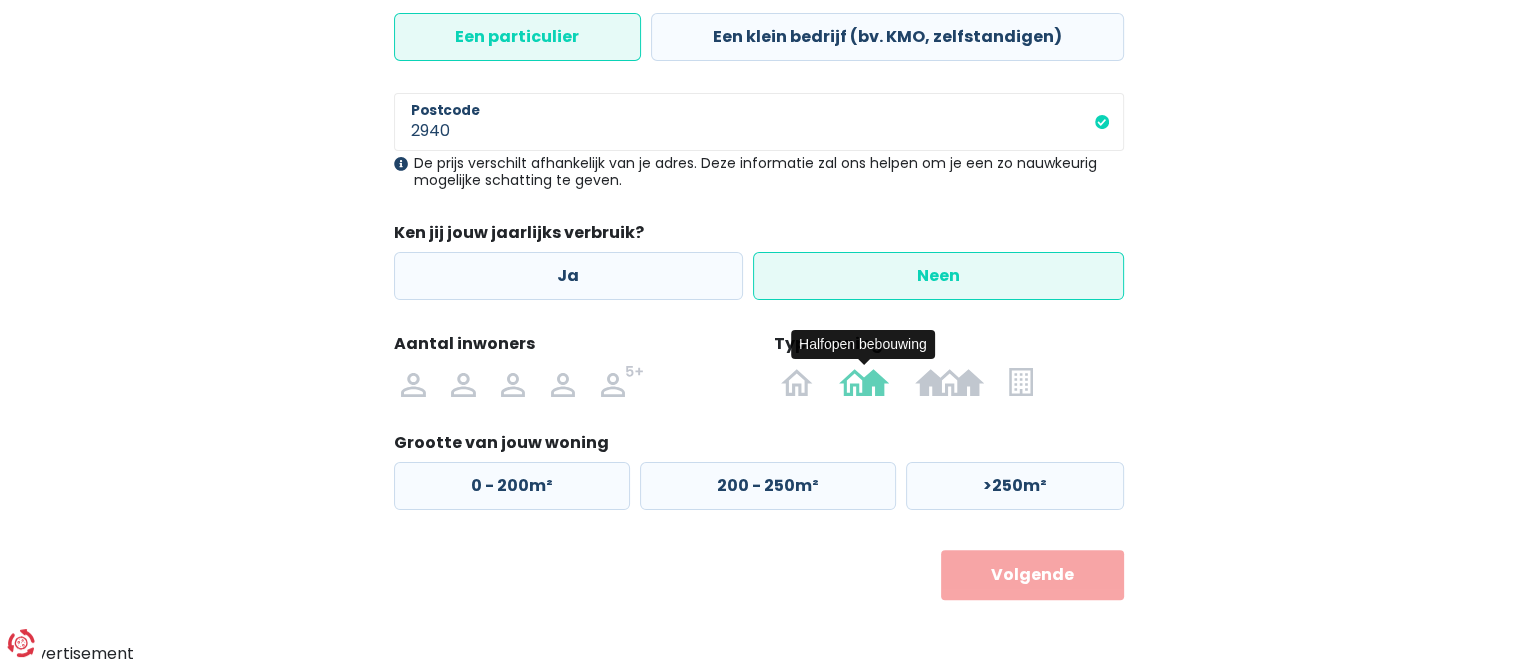 click at bounding box center [864, 381] 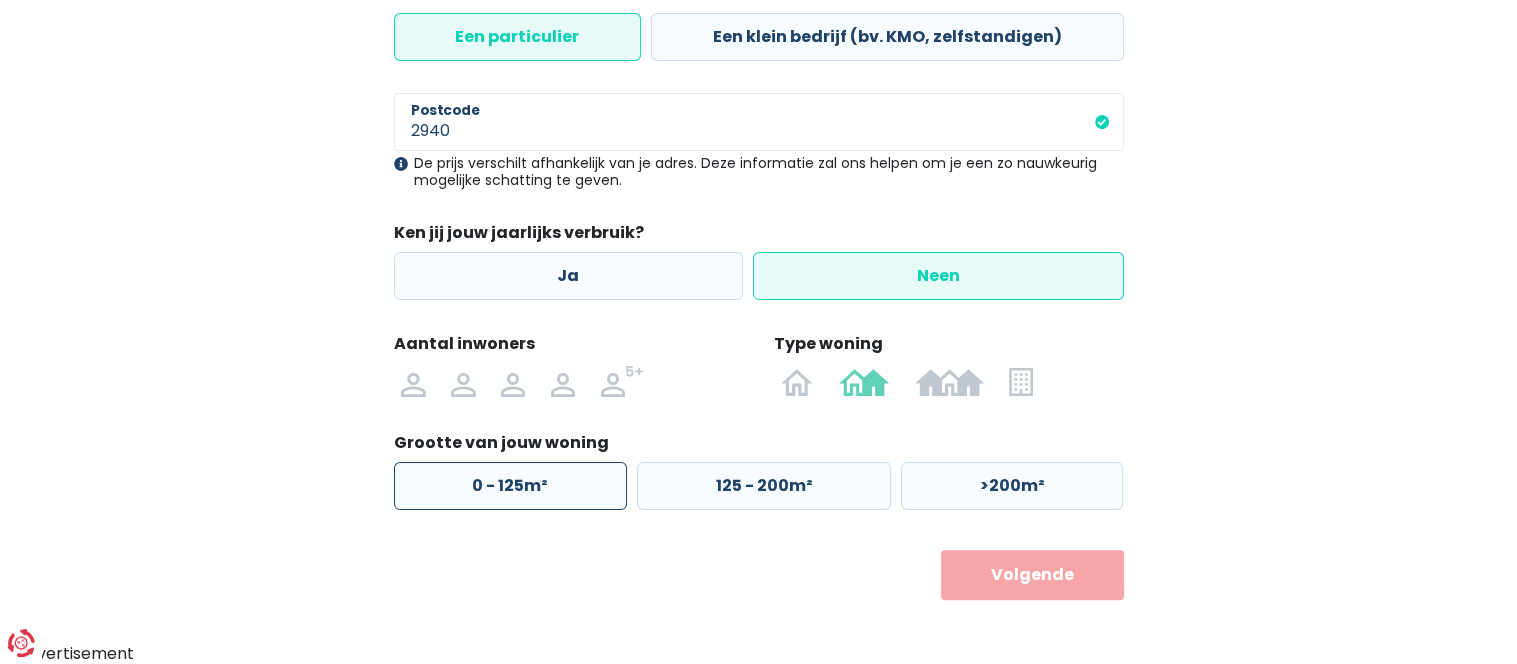 click on "0 - 125m²" at bounding box center [510, 486] 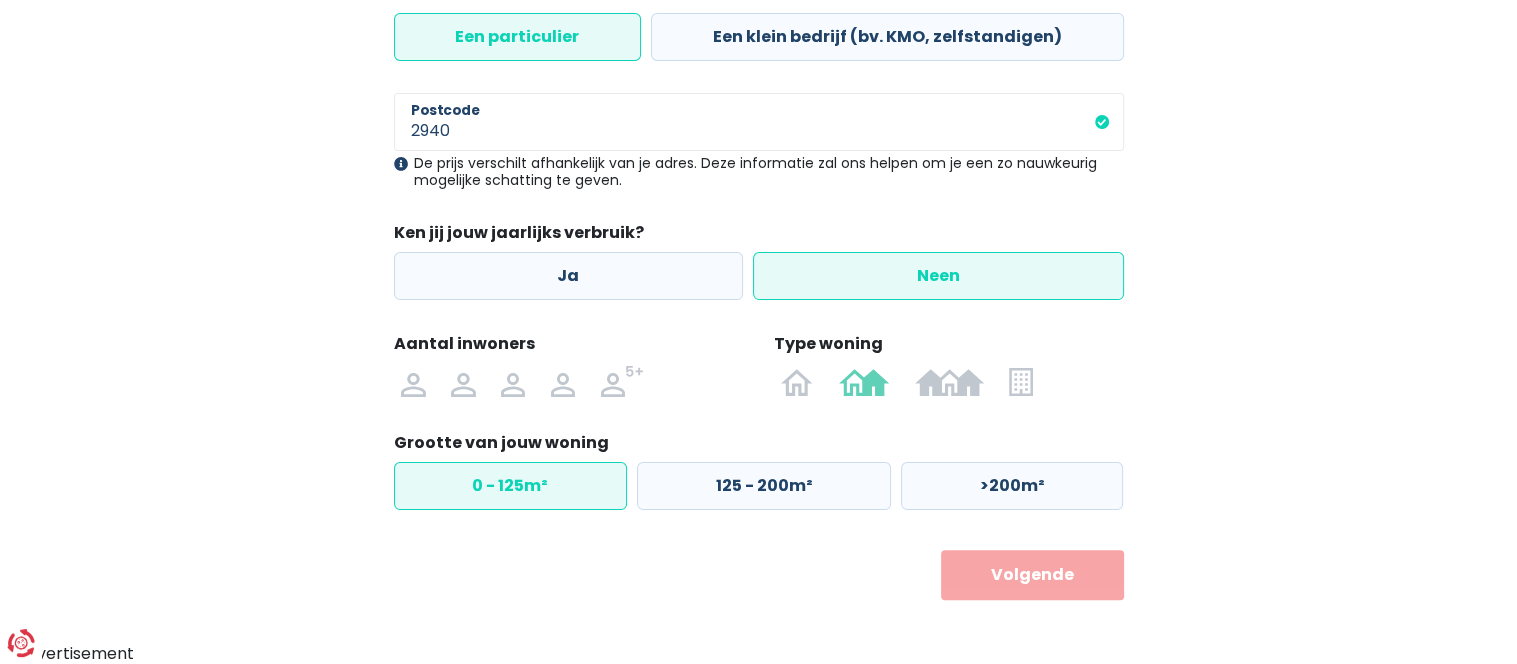 click on "Volgende" at bounding box center [1032, 575] 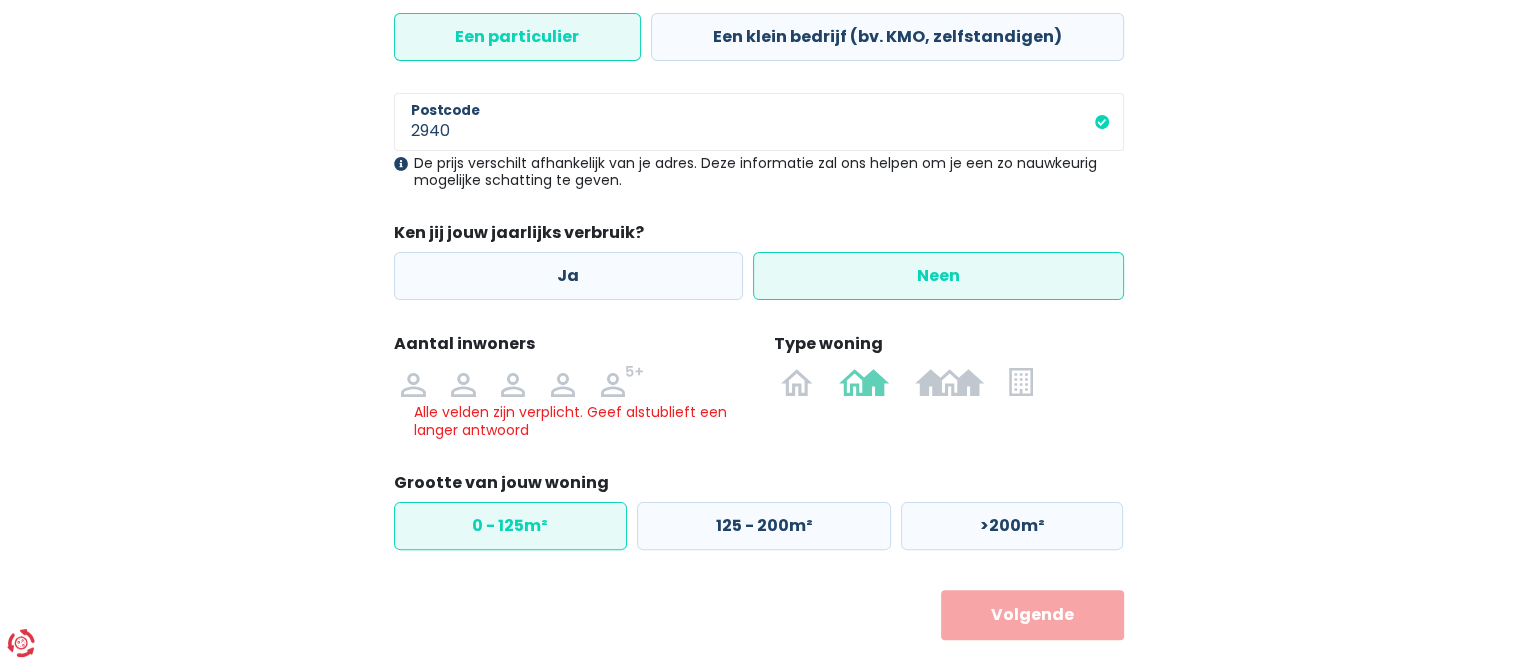 scroll, scrollTop: 468, scrollLeft: 0, axis: vertical 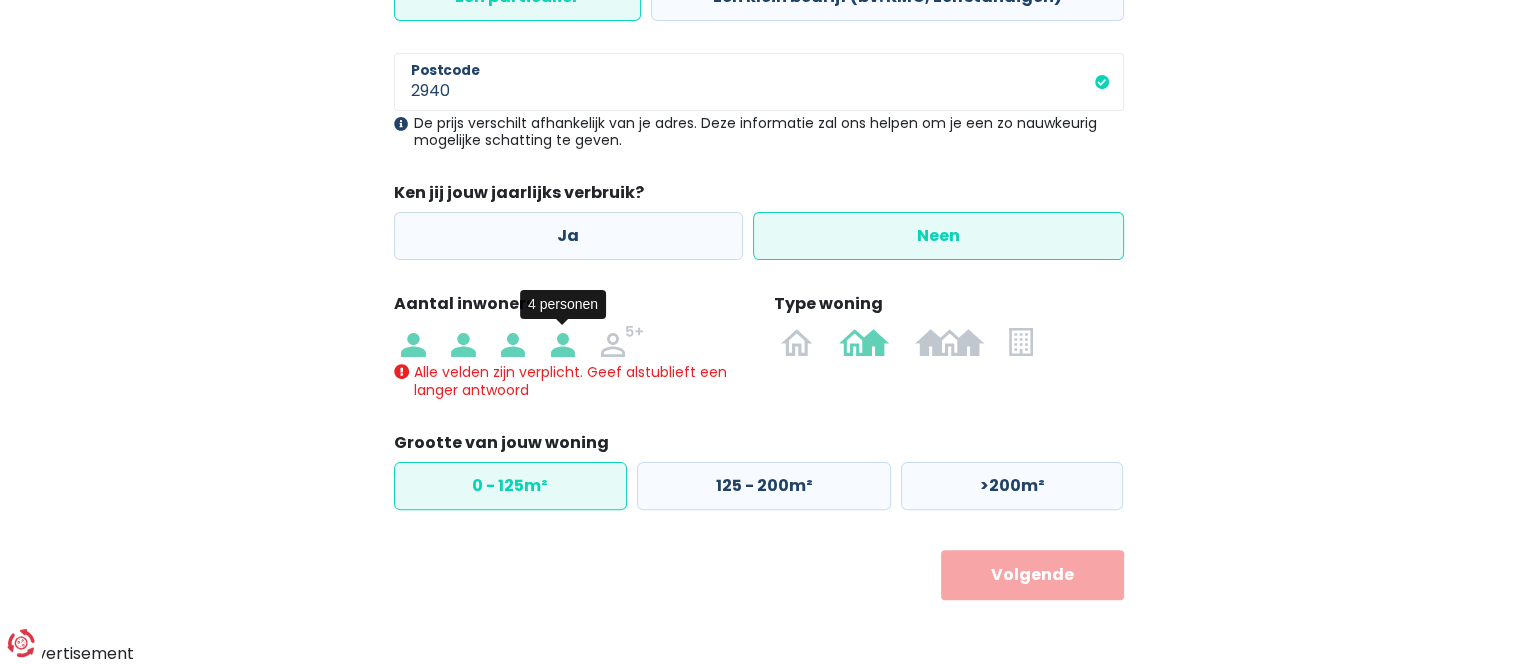 click at bounding box center [563, 341] 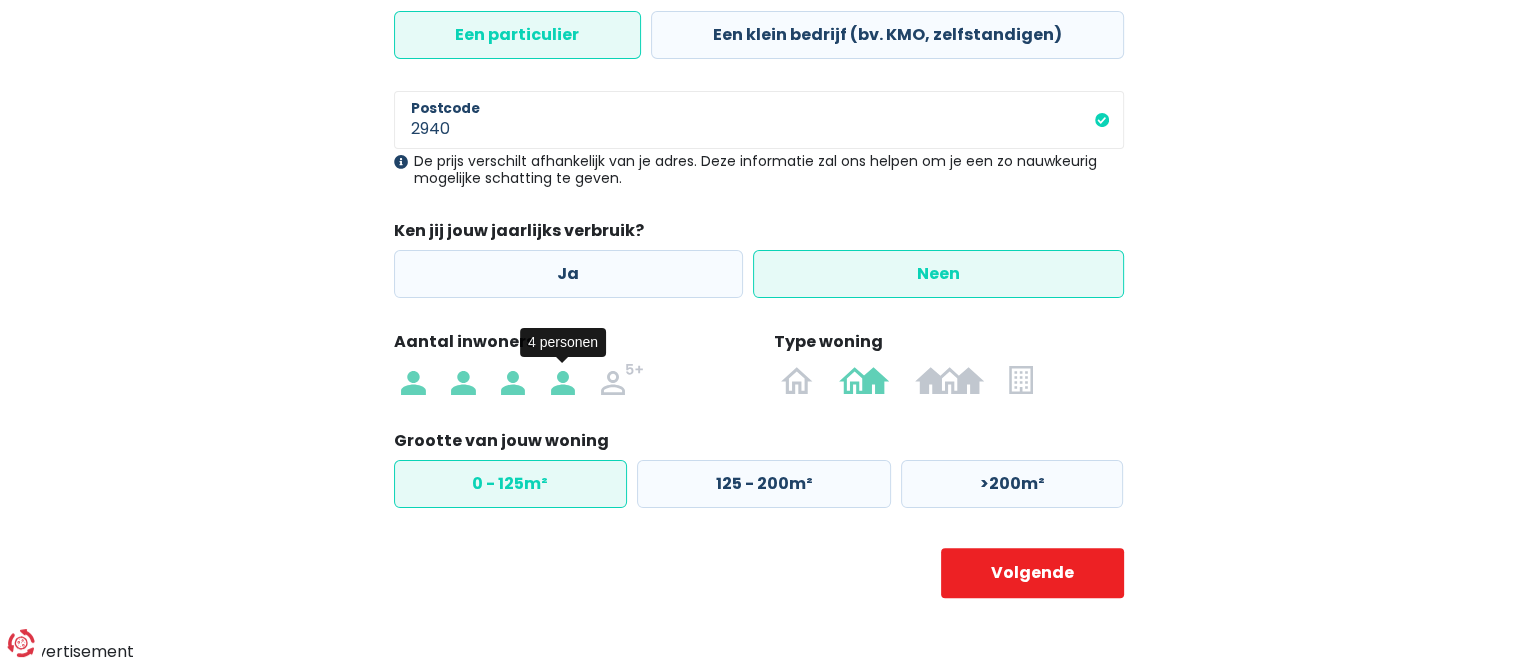 scroll, scrollTop: 428, scrollLeft: 0, axis: vertical 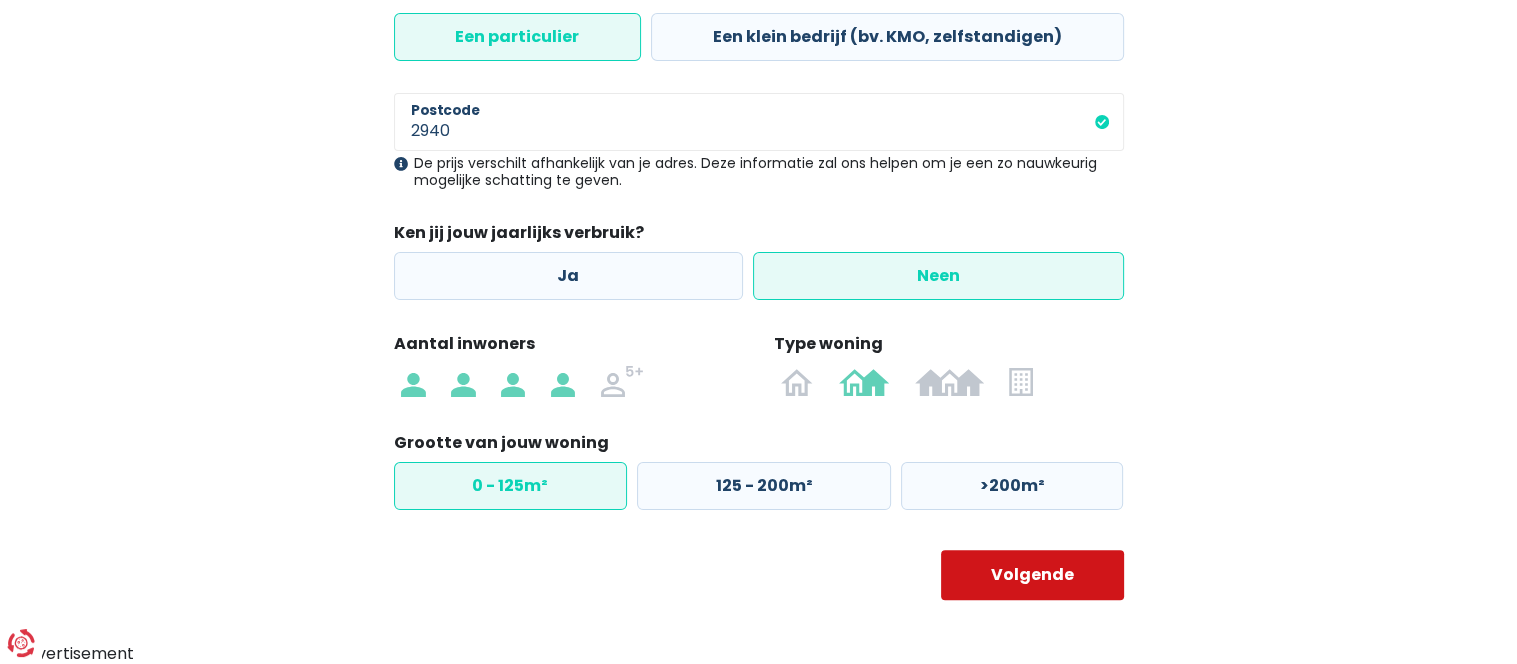 click on "Volgende" at bounding box center (1032, 575) 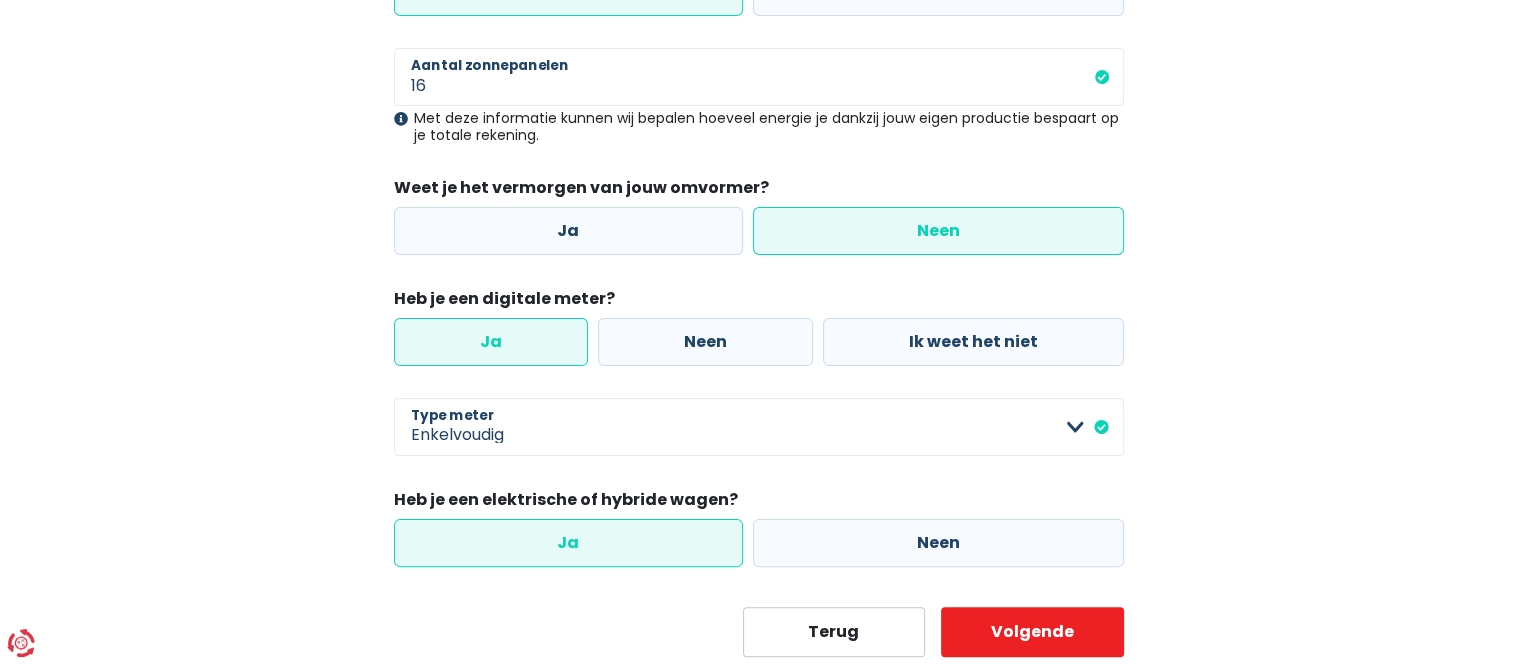 scroll, scrollTop: 479, scrollLeft: 0, axis: vertical 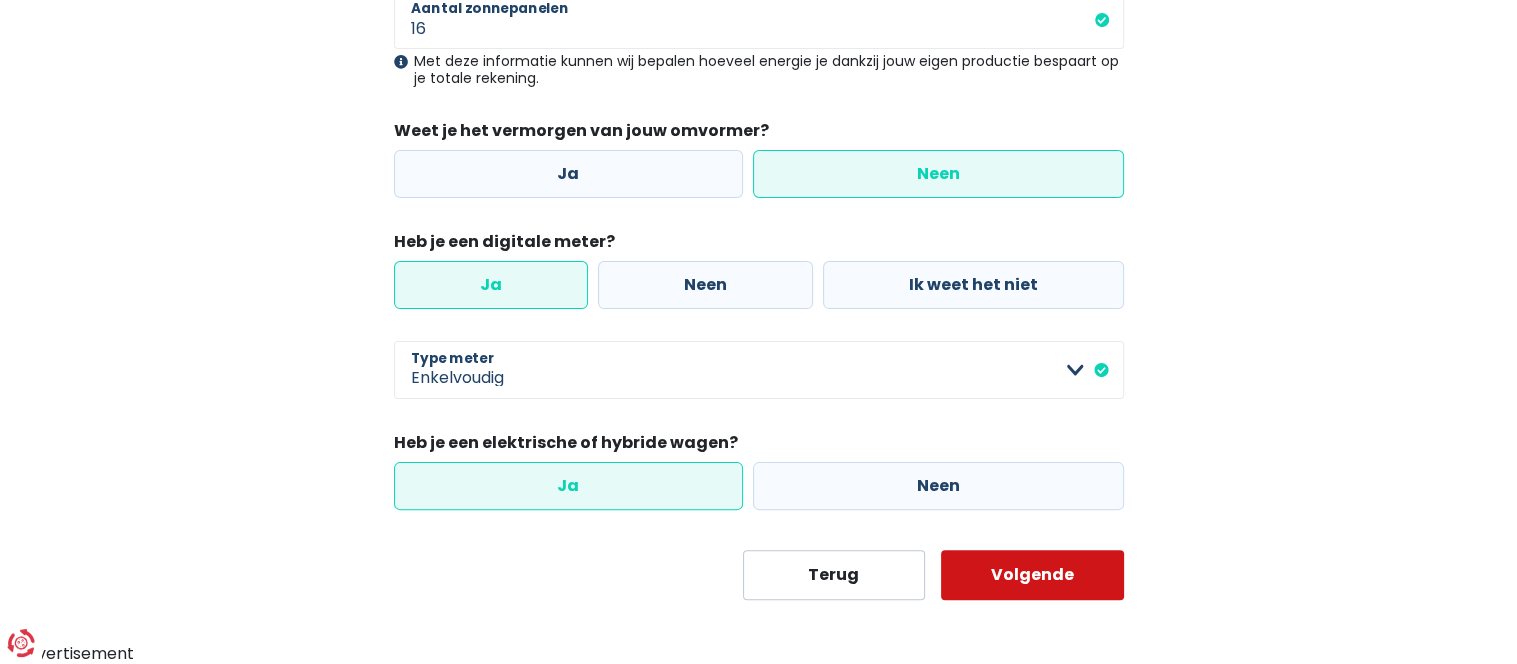 click on "Volgende" at bounding box center [1032, 575] 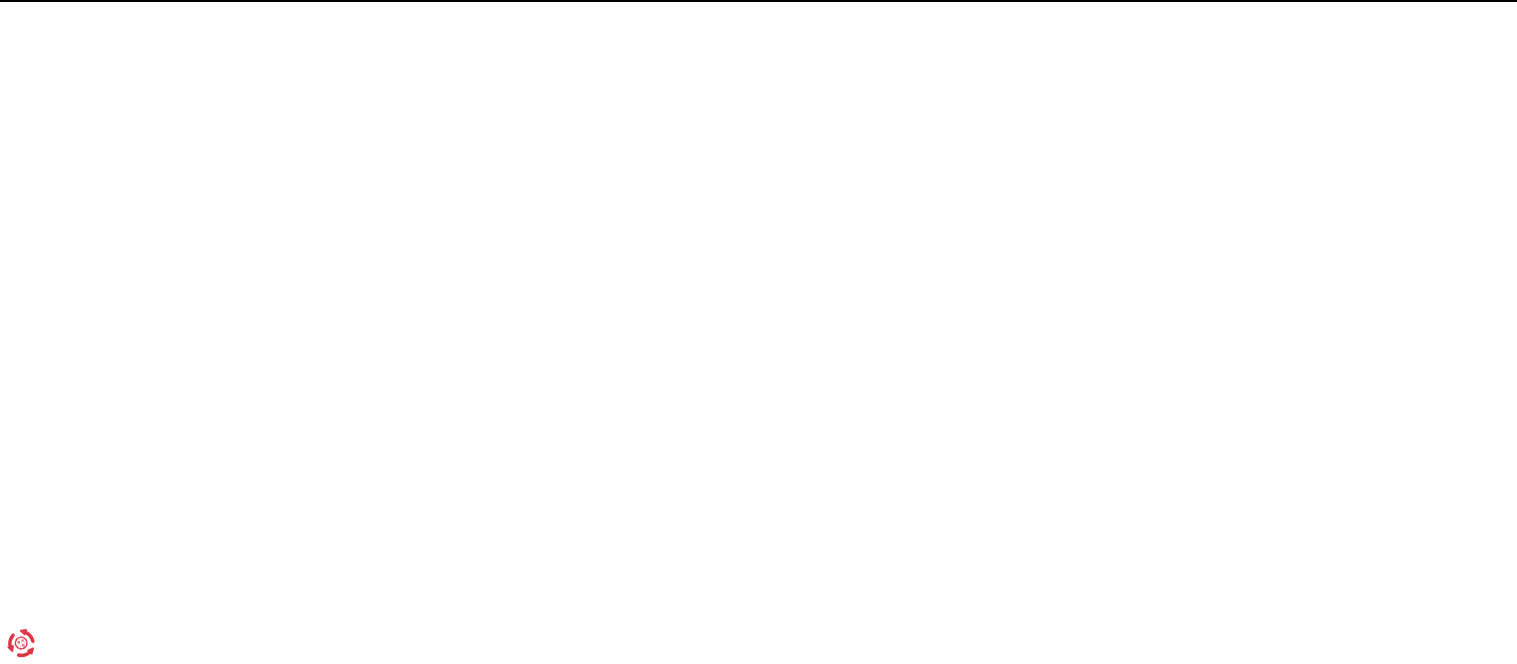 scroll, scrollTop: 0, scrollLeft: 0, axis: both 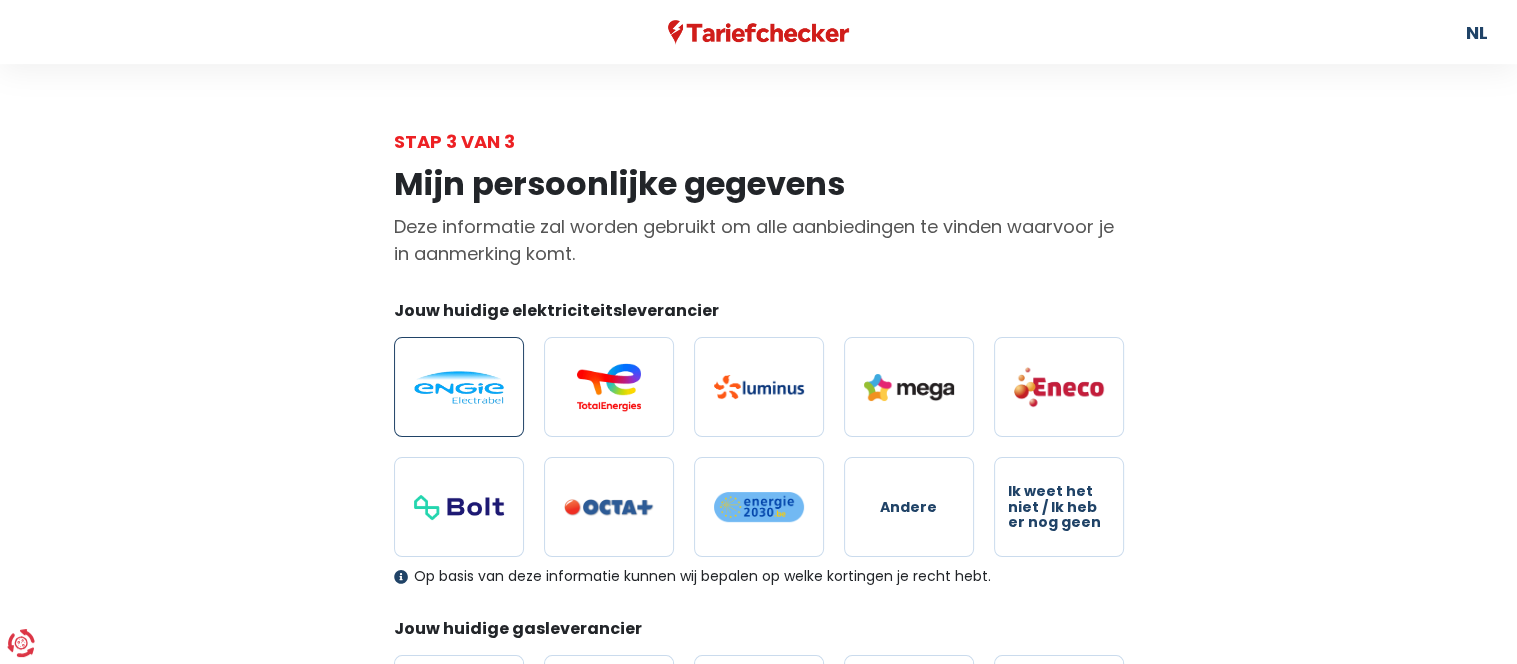click at bounding box center (459, 387) 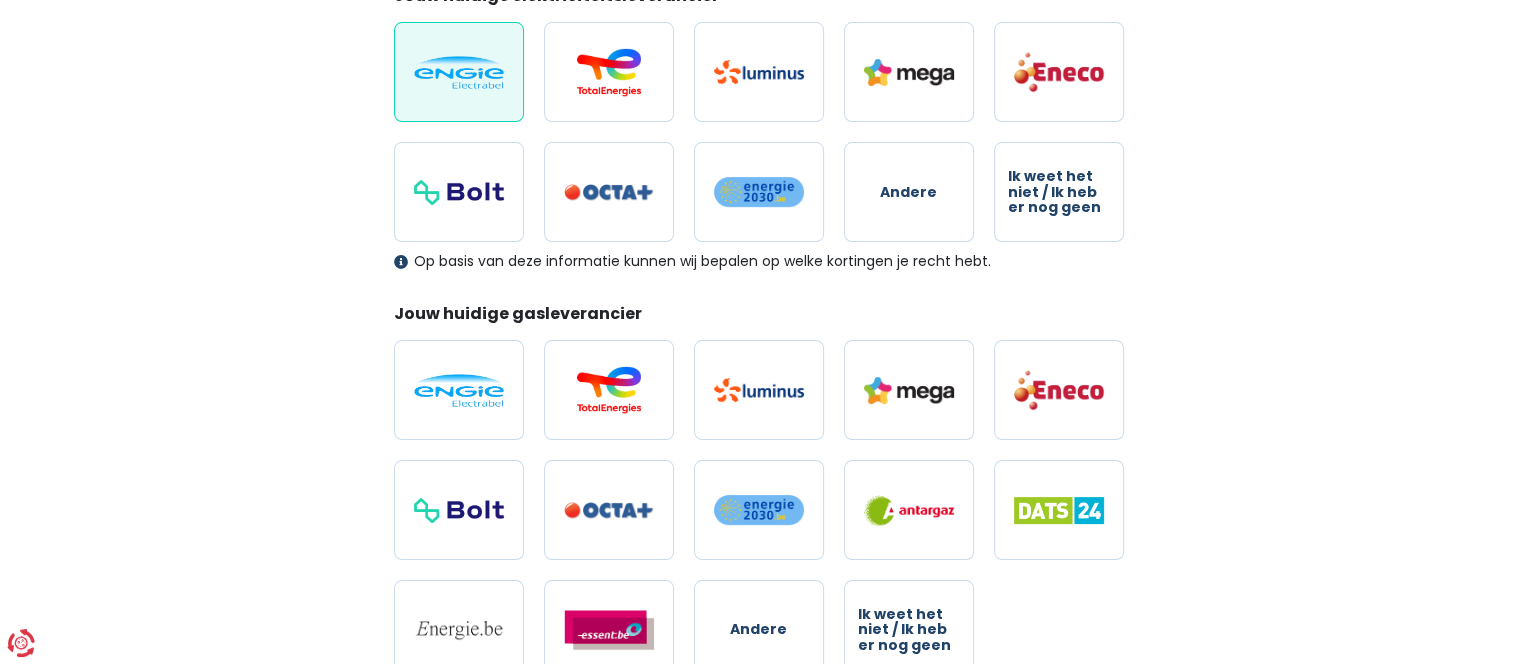 scroll, scrollTop: 328, scrollLeft: 0, axis: vertical 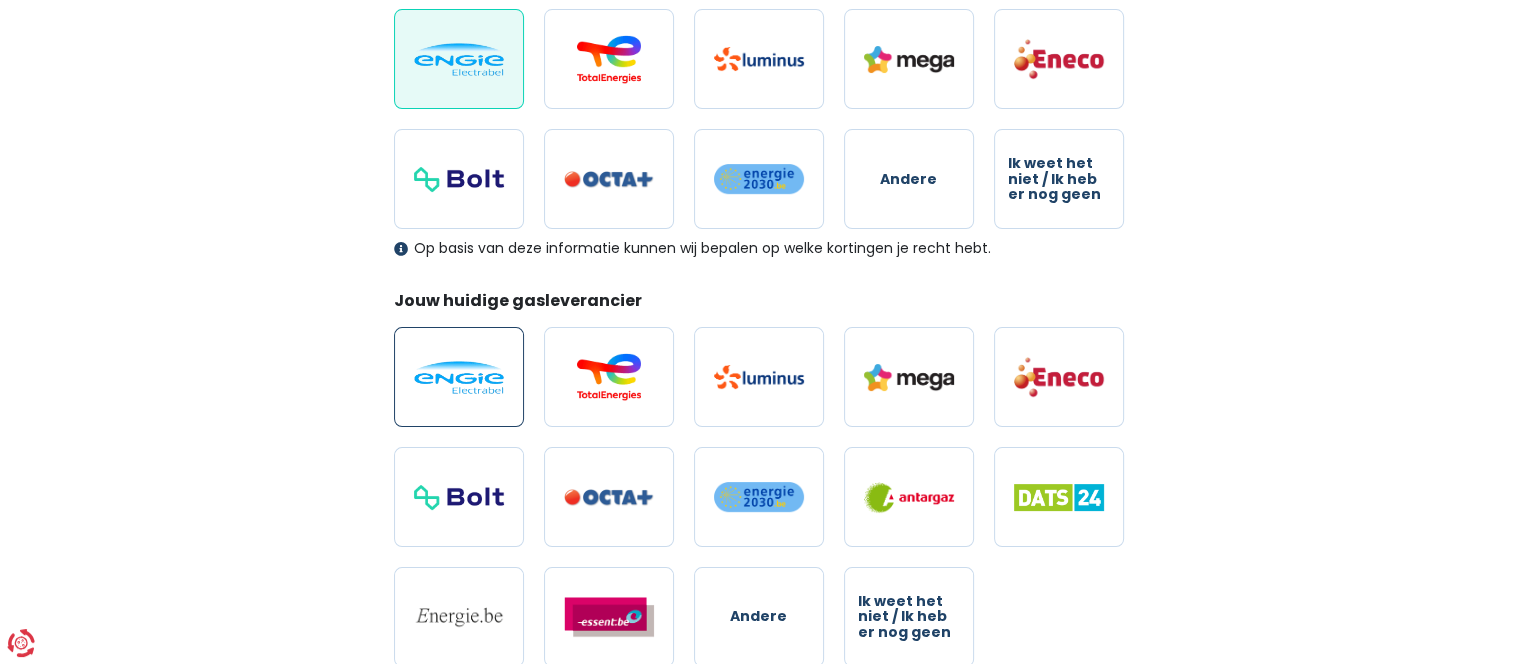 click at bounding box center [459, 377] 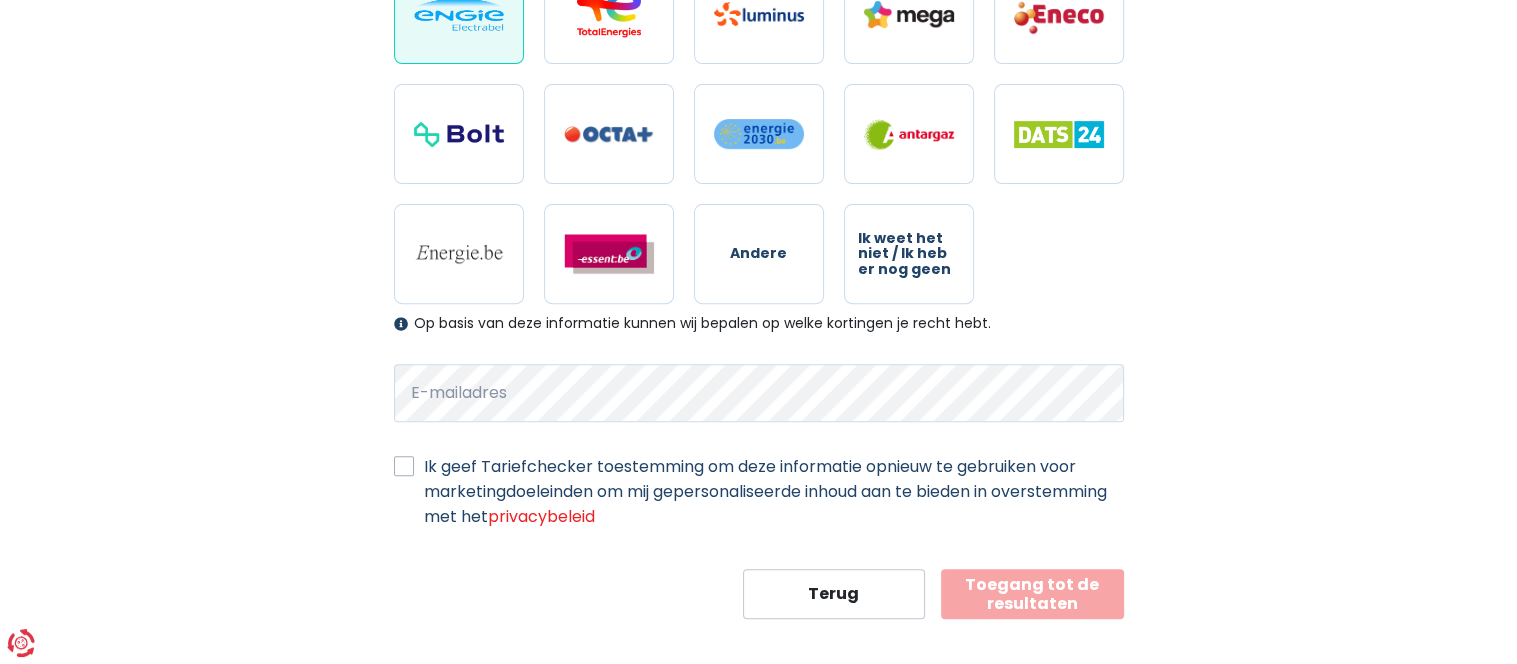 scroll, scrollTop: 708, scrollLeft: 0, axis: vertical 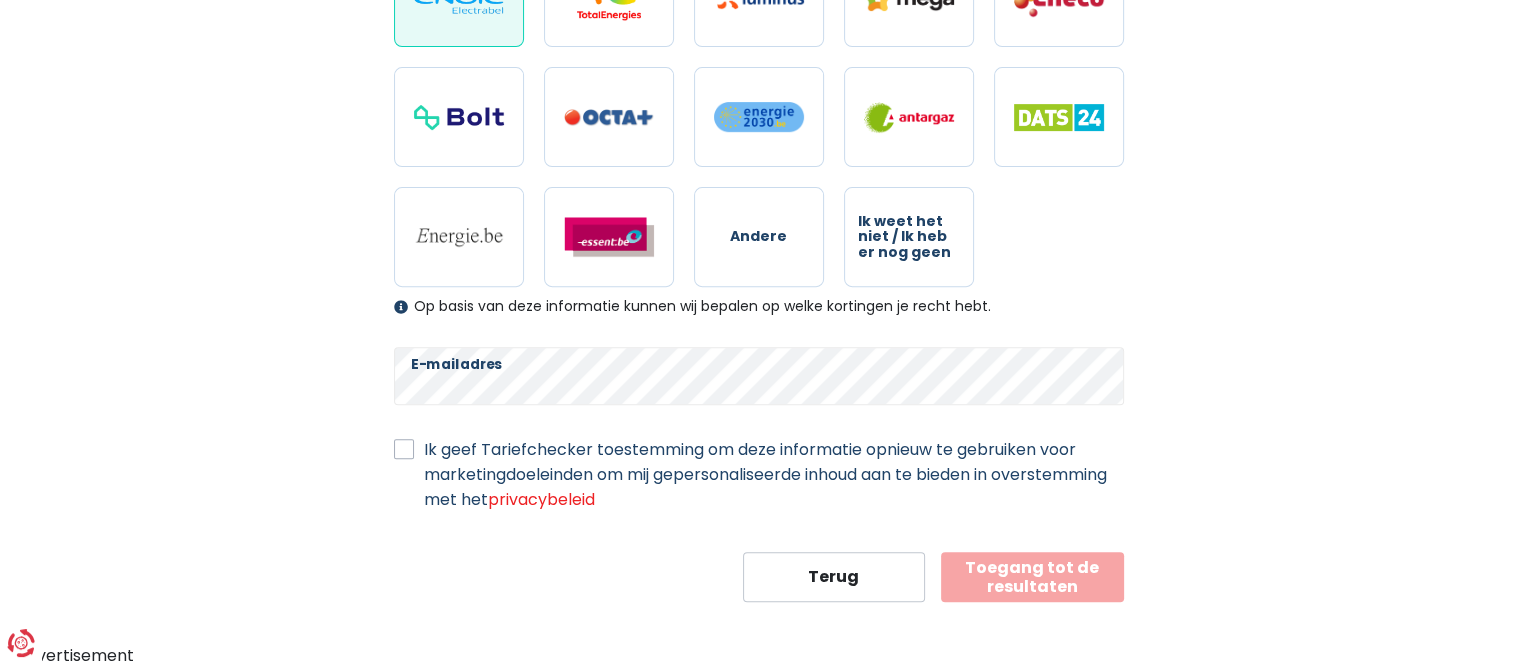 click on "Ik geef Tariefchecker toestemming om deze informatie opnieuw te gebruiken voor marketingdoeleinden om mij gepersonaliseerde inhoud aan te bieden in overstemming met het
privacybeleid" at bounding box center [774, 474] 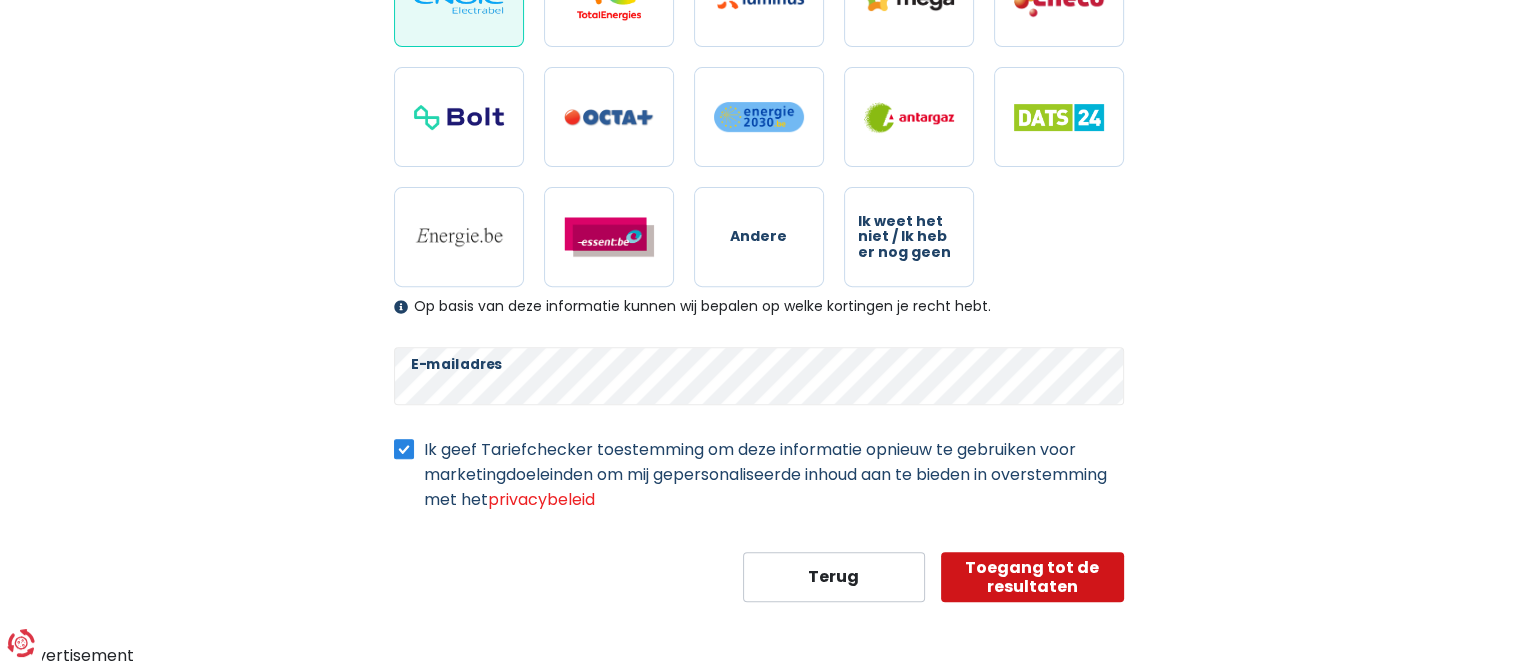 click on "Toegang tot de resultaten" at bounding box center (1032, 577) 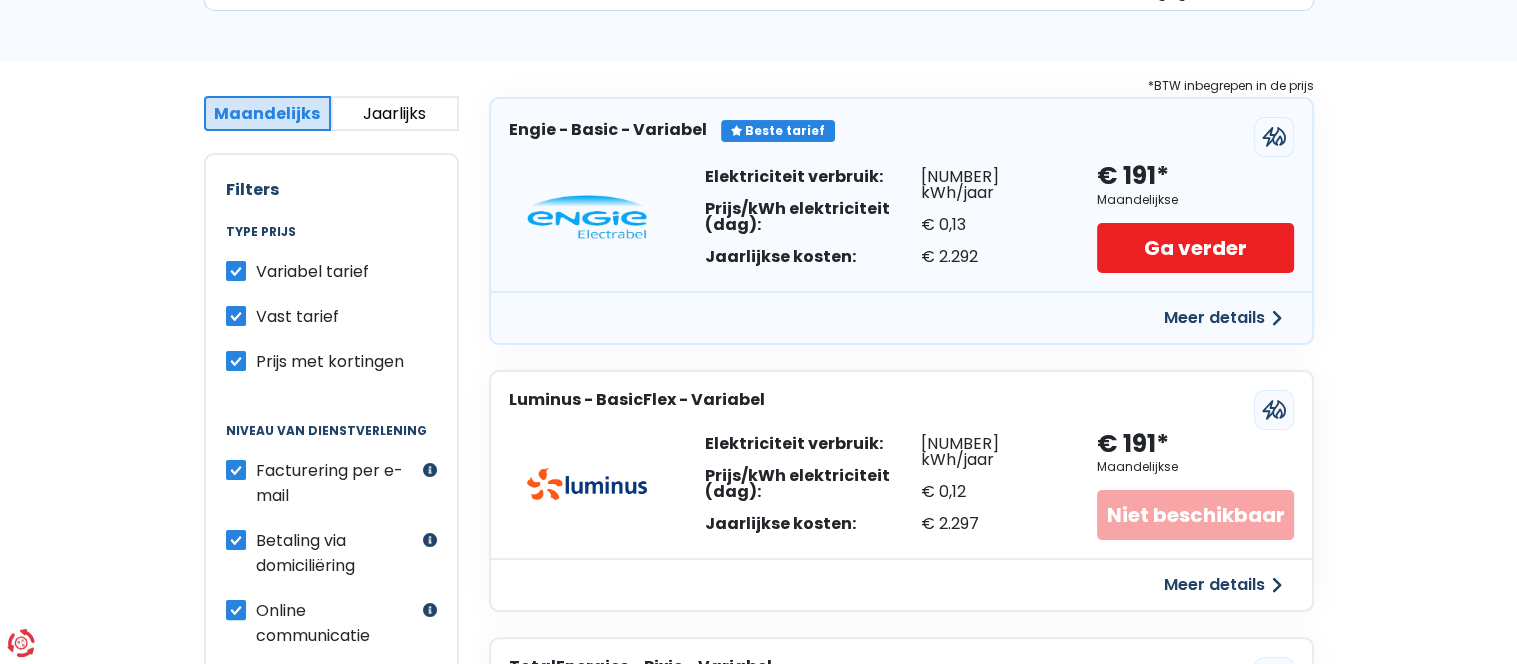 scroll, scrollTop: 330, scrollLeft: 0, axis: vertical 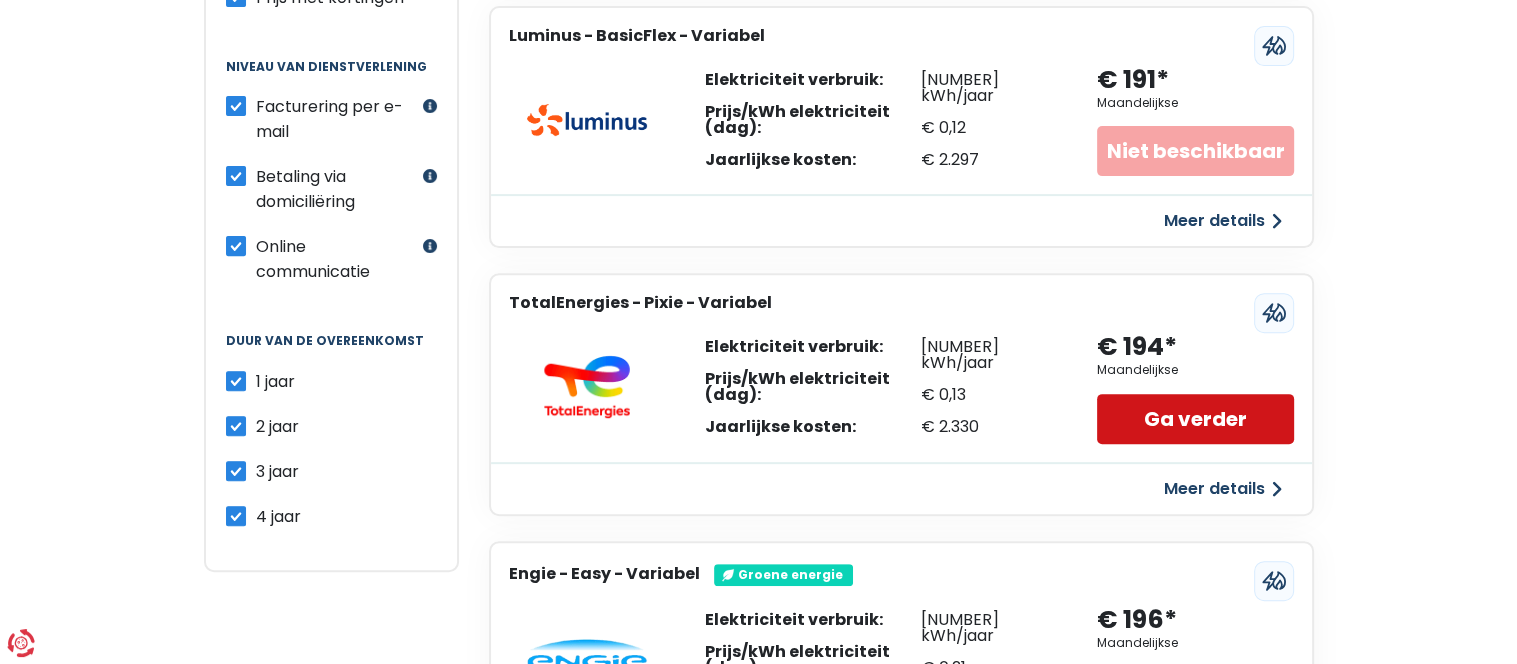 click on "Ga verder" at bounding box center [1195, 419] 